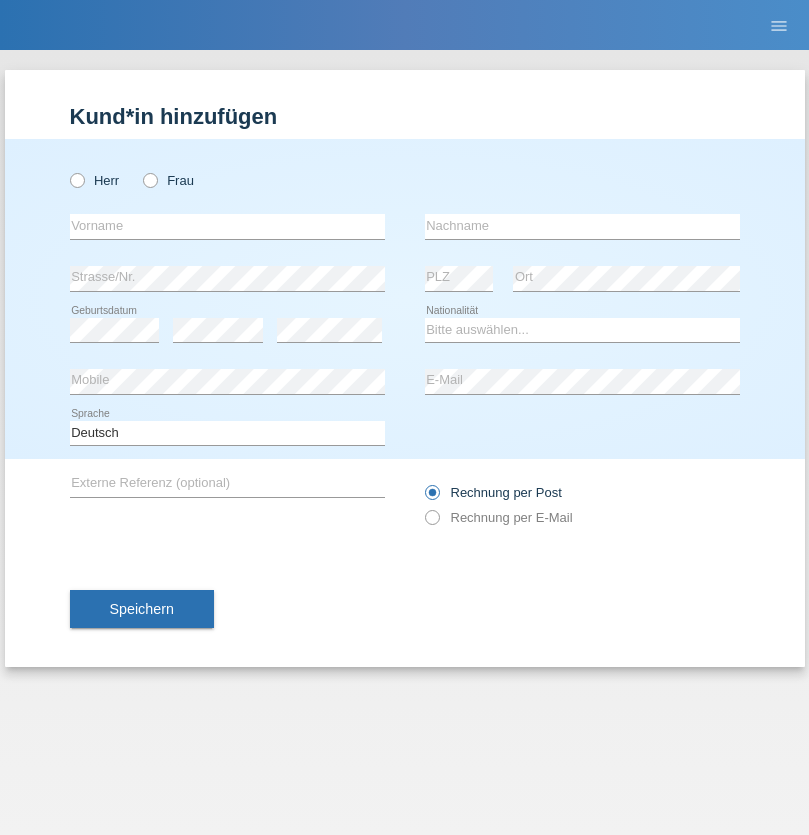 scroll, scrollTop: 0, scrollLeft: 0, axis: both 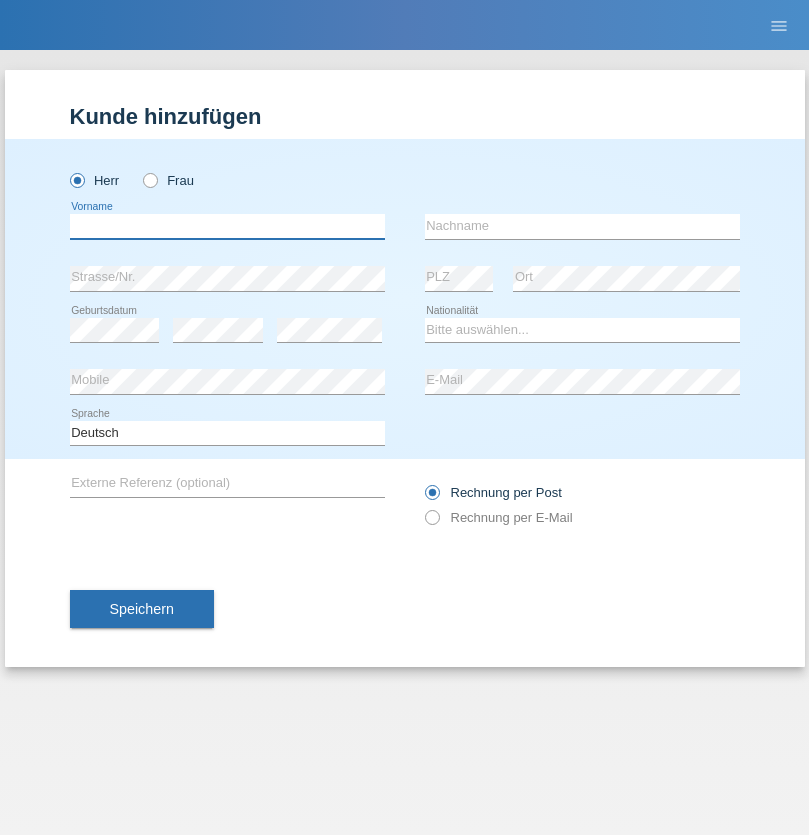 click at bounding box center [227, 226] 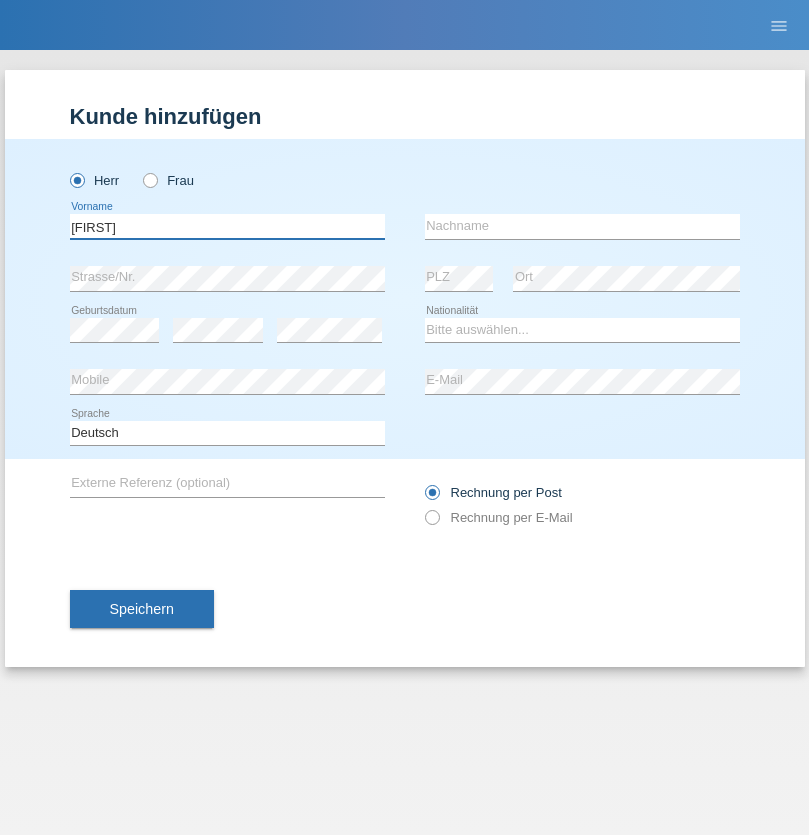type on "Hugo" 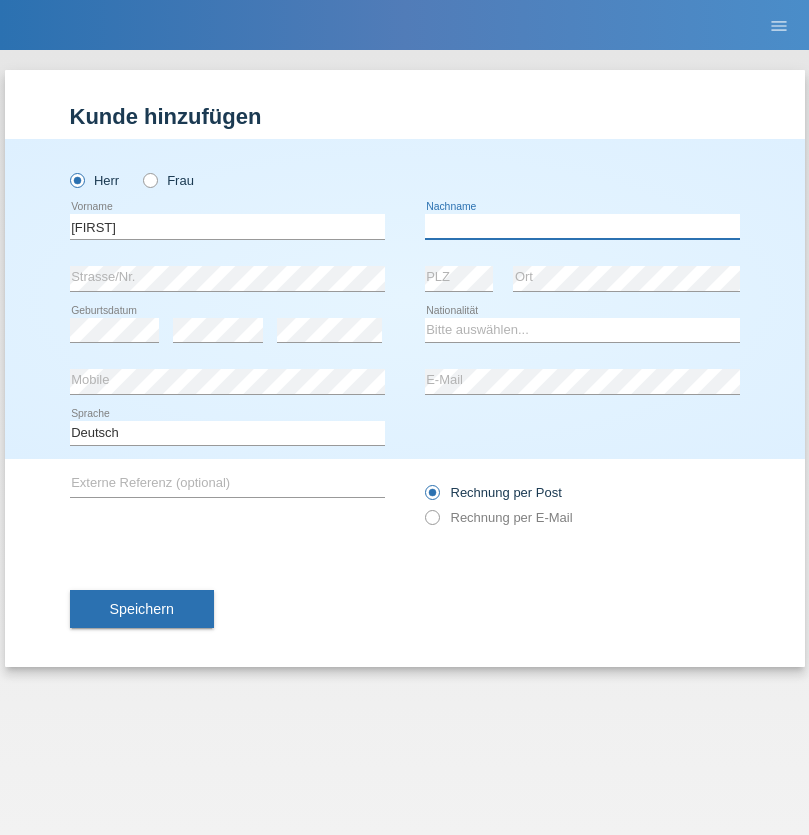 click at bounding box center [582, 226] 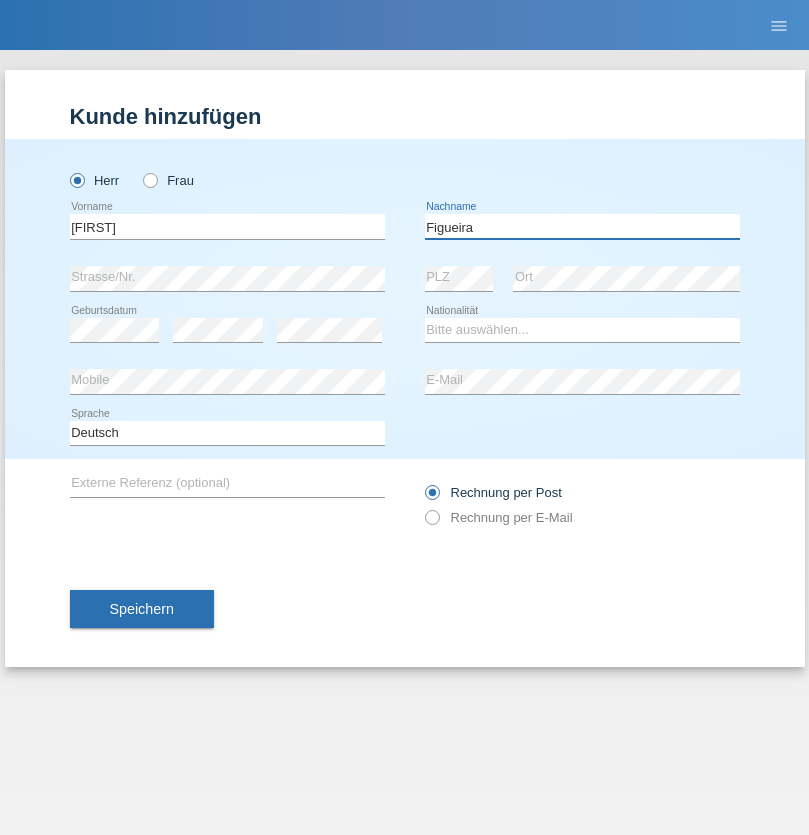 type on "Figueira" 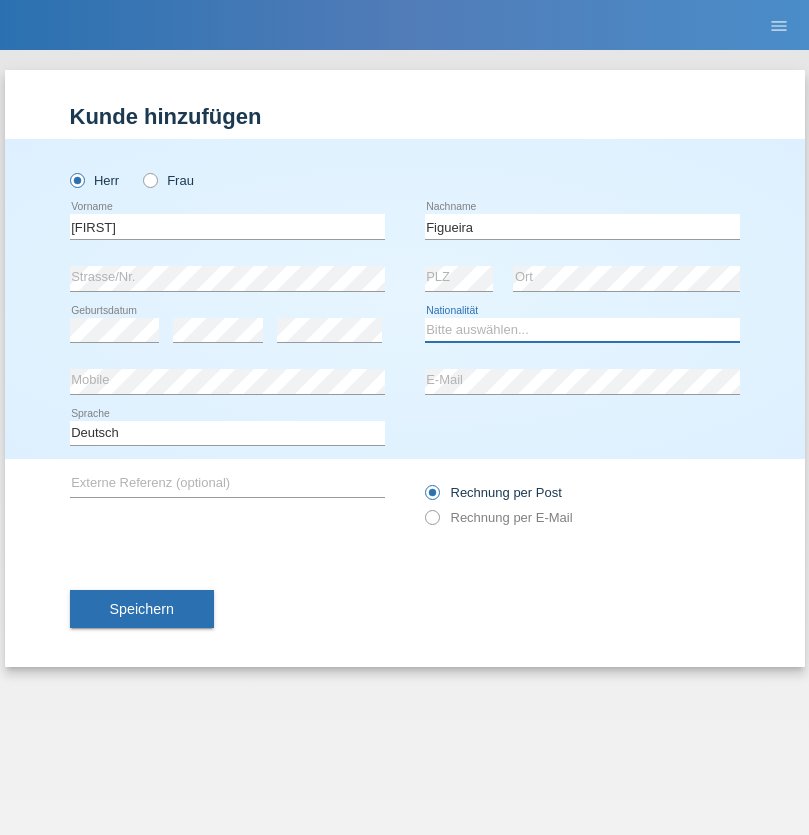 select on "PT" 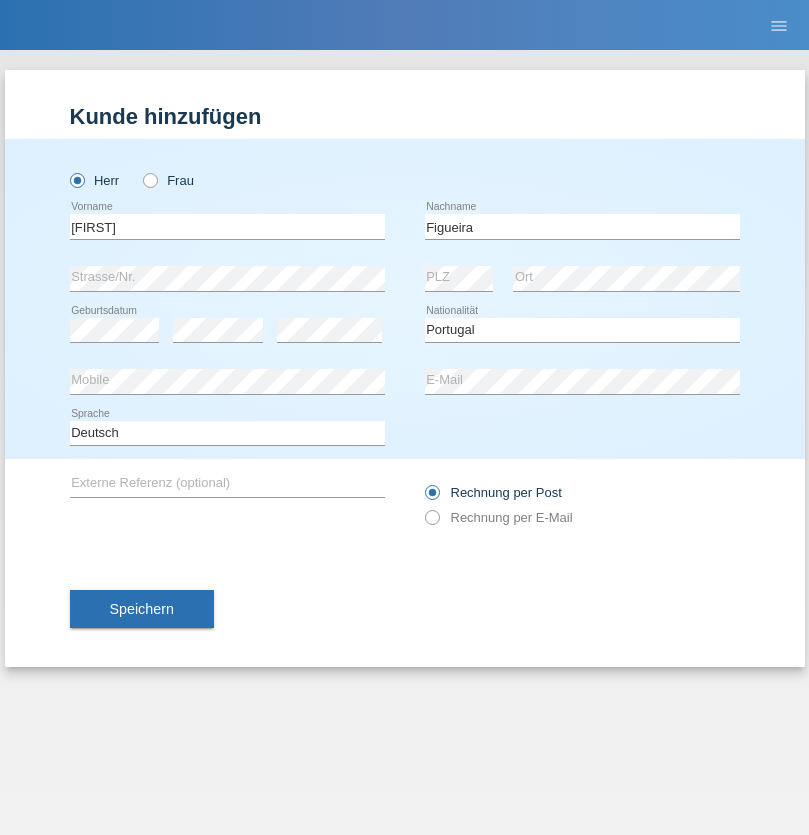 select on "C" 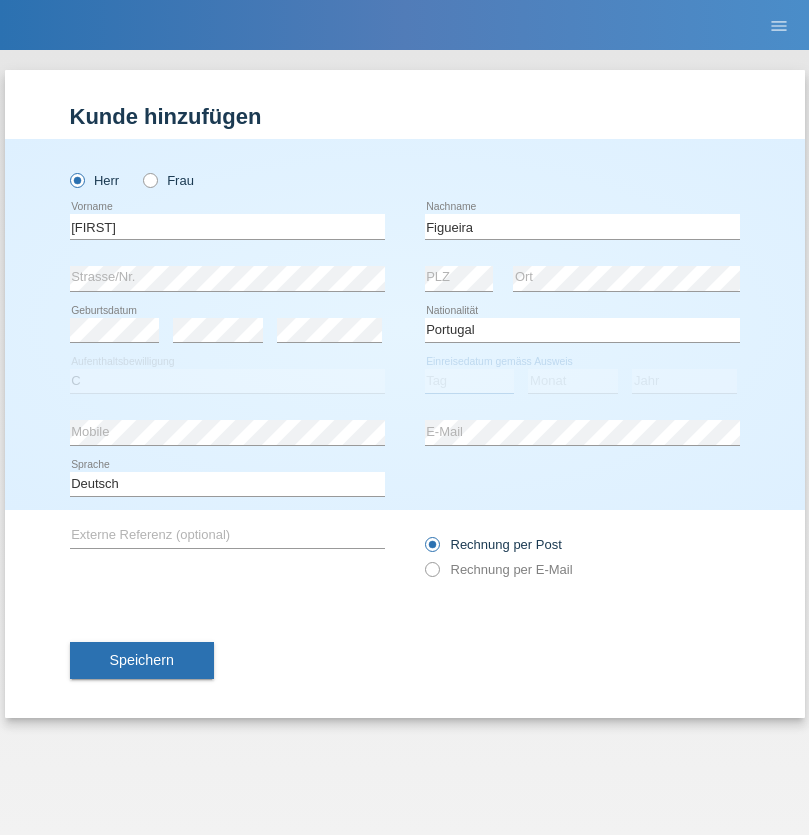 select on "04" 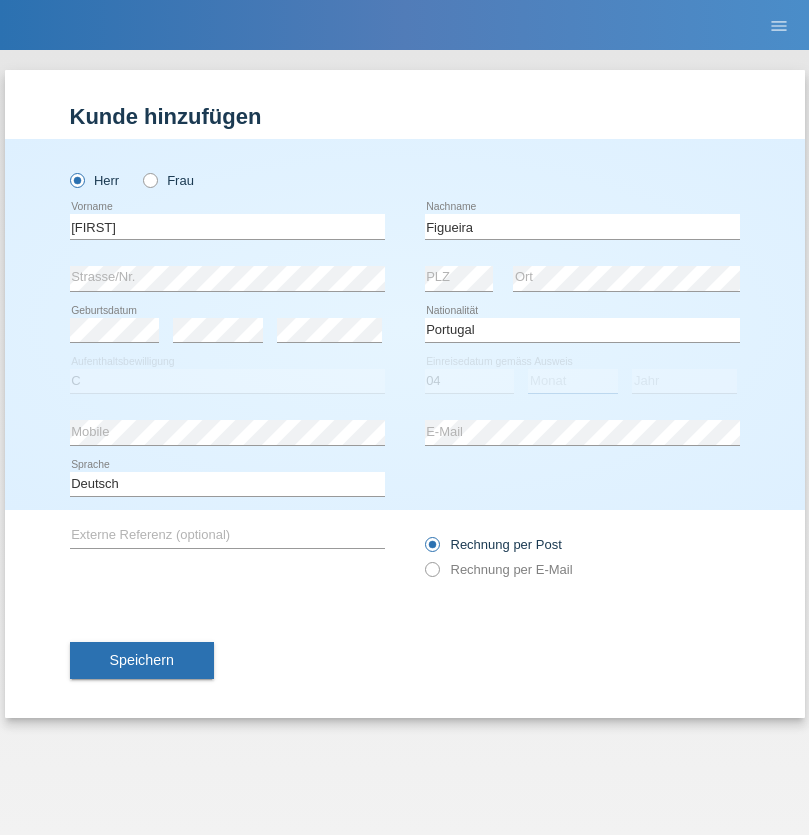 select on "02" 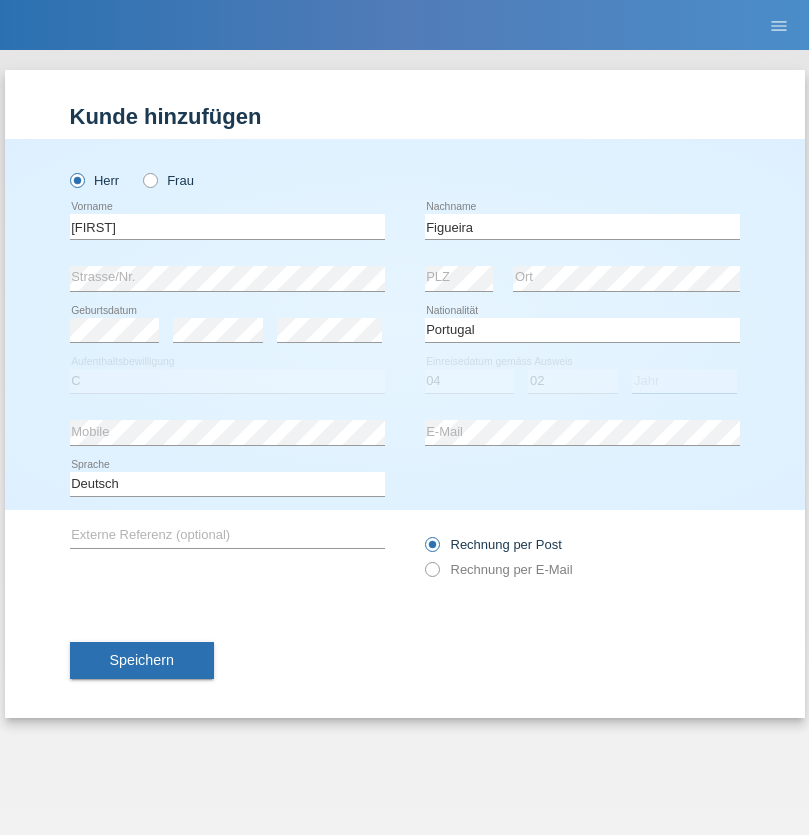 select on "2012" 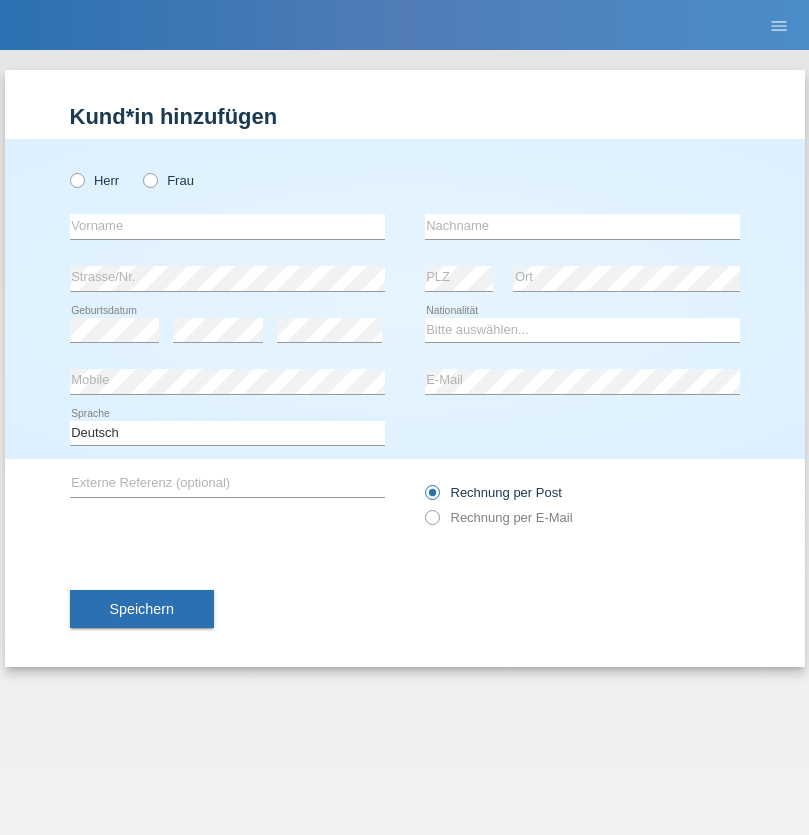 scroll, scrollTop: 0, scrollLeft: 0, axis: both 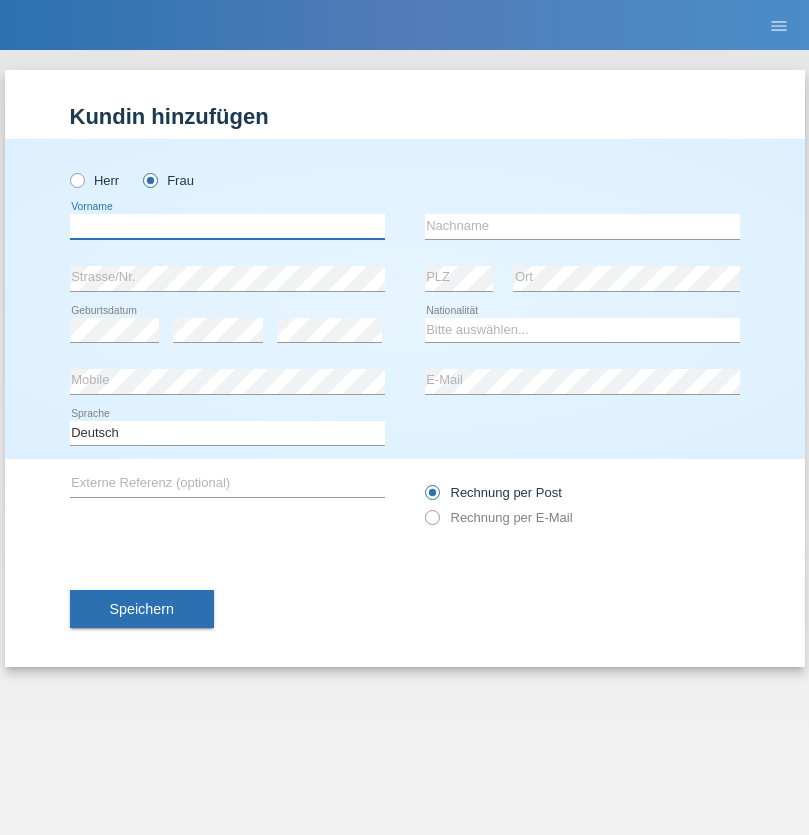 click at bounding box center [227, 226] 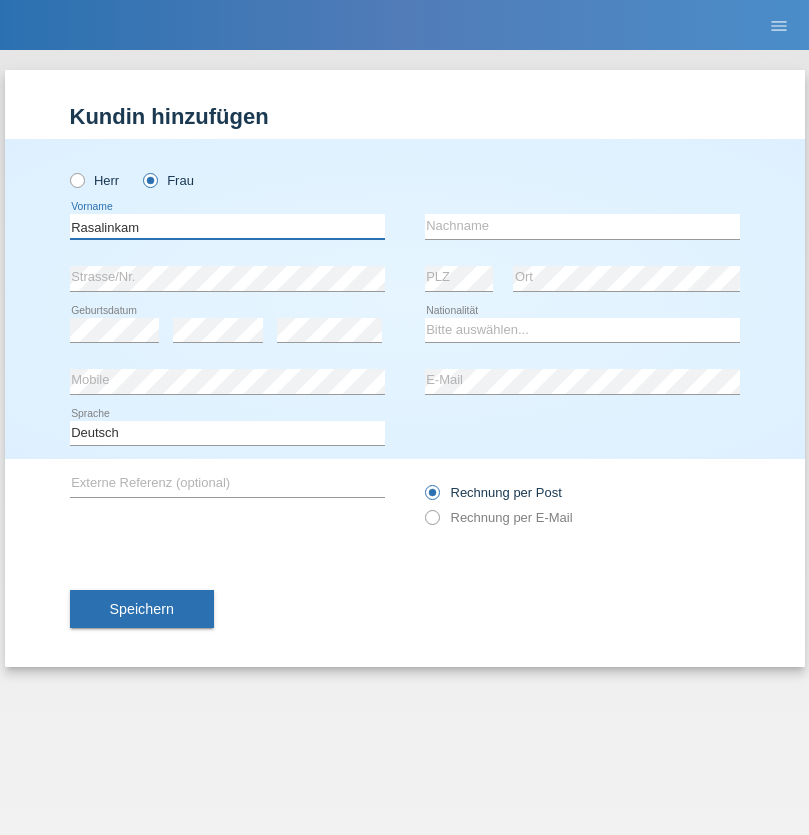 type on "Rasalinkam" 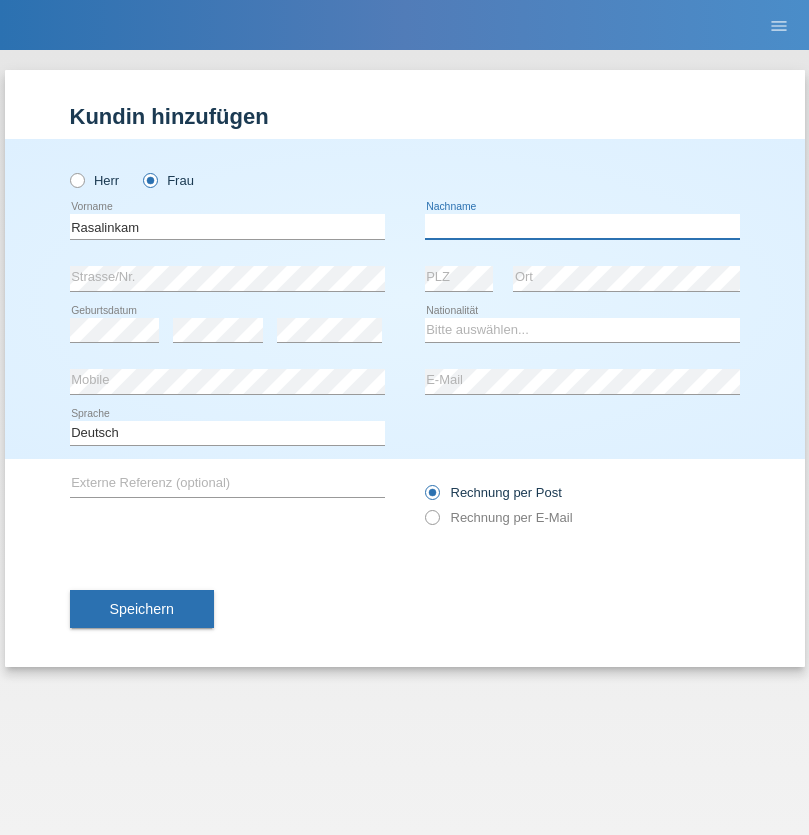 click at bounding box center [582, 226] 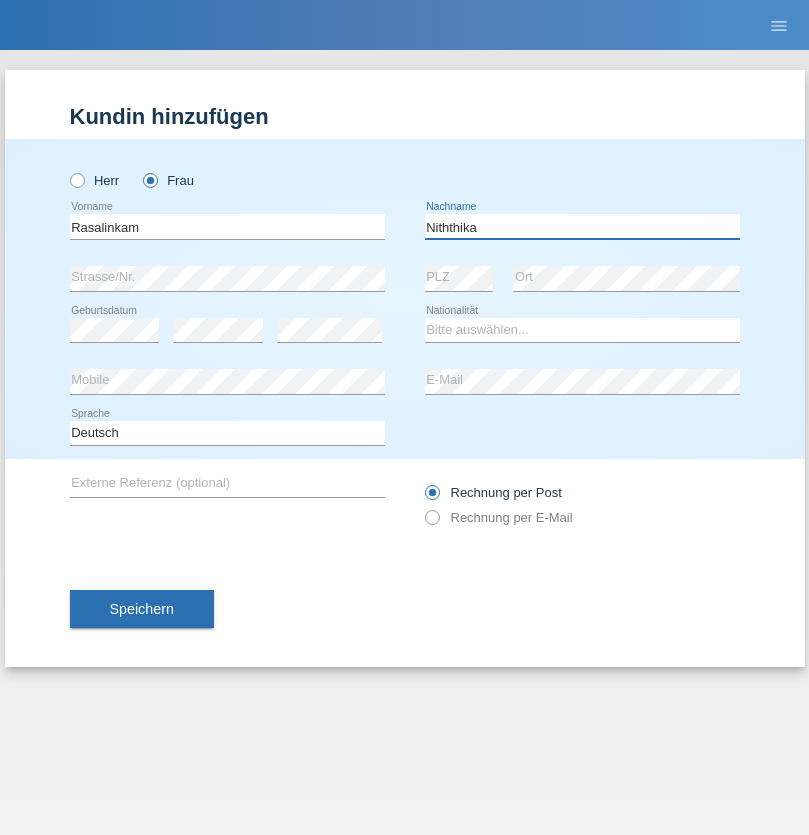 type on "Niththika" 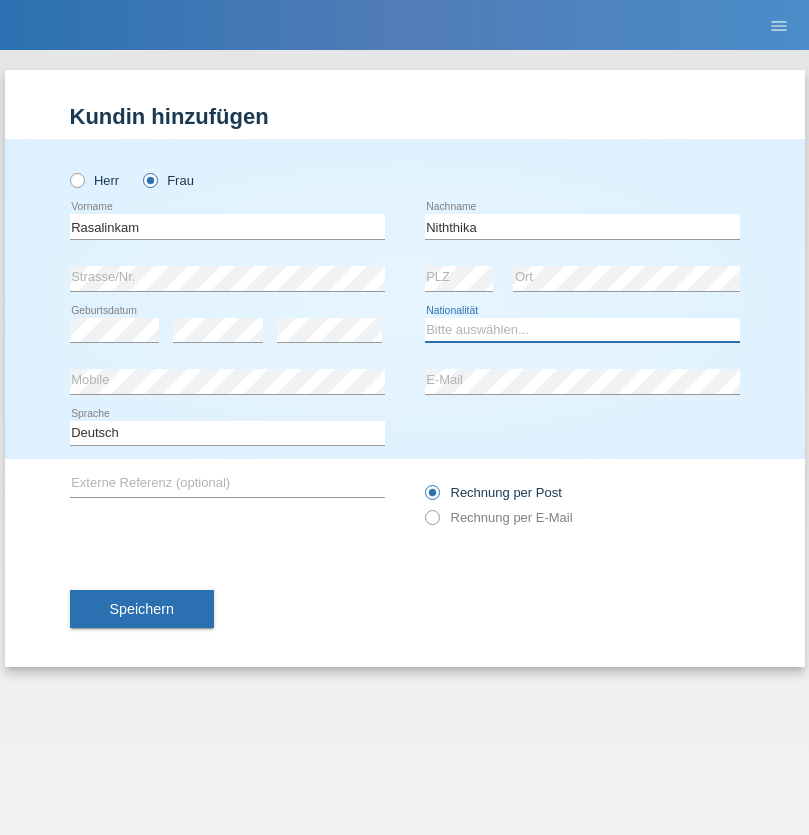 select on "LK" 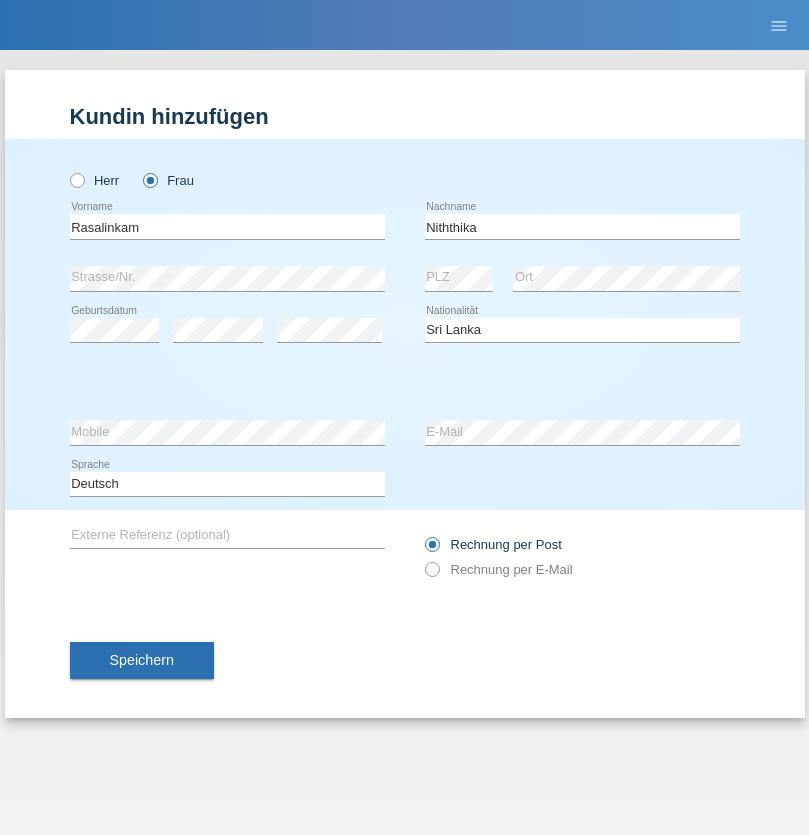 select on "C" 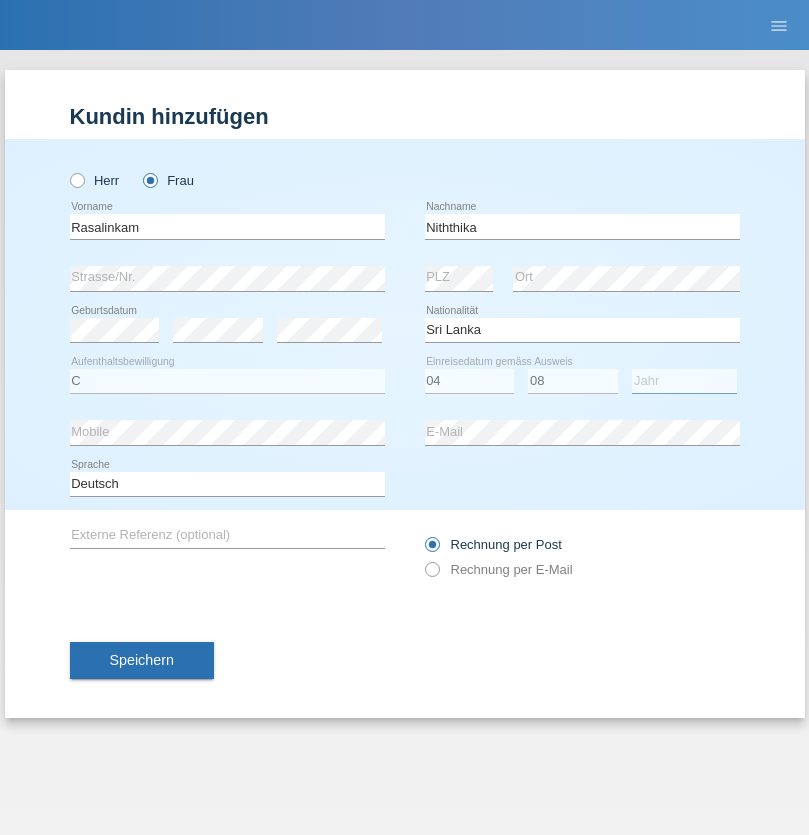 select on "2021" 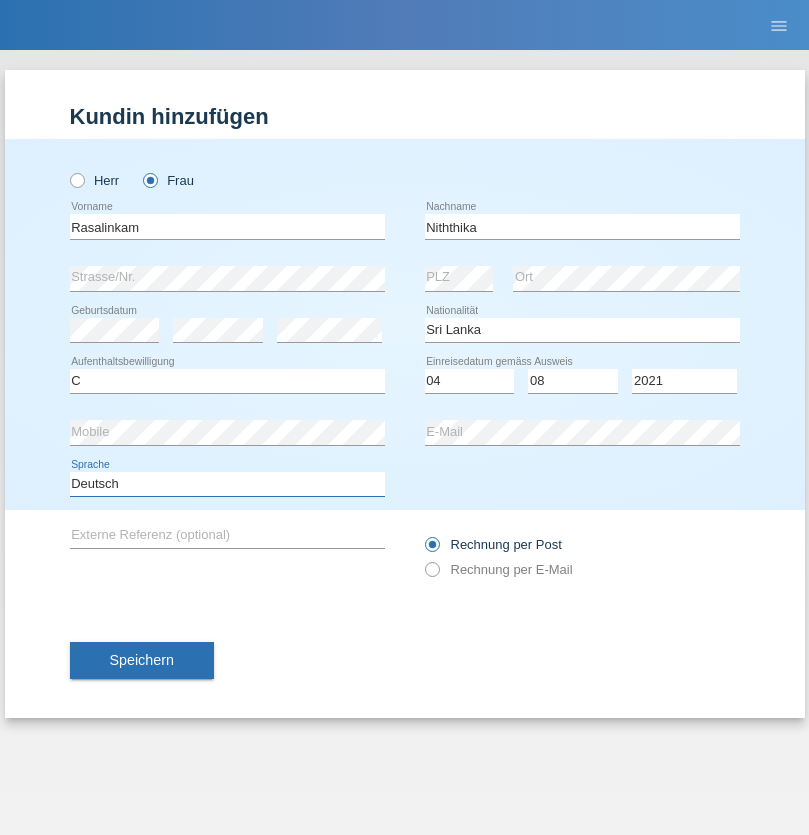 select on "en" 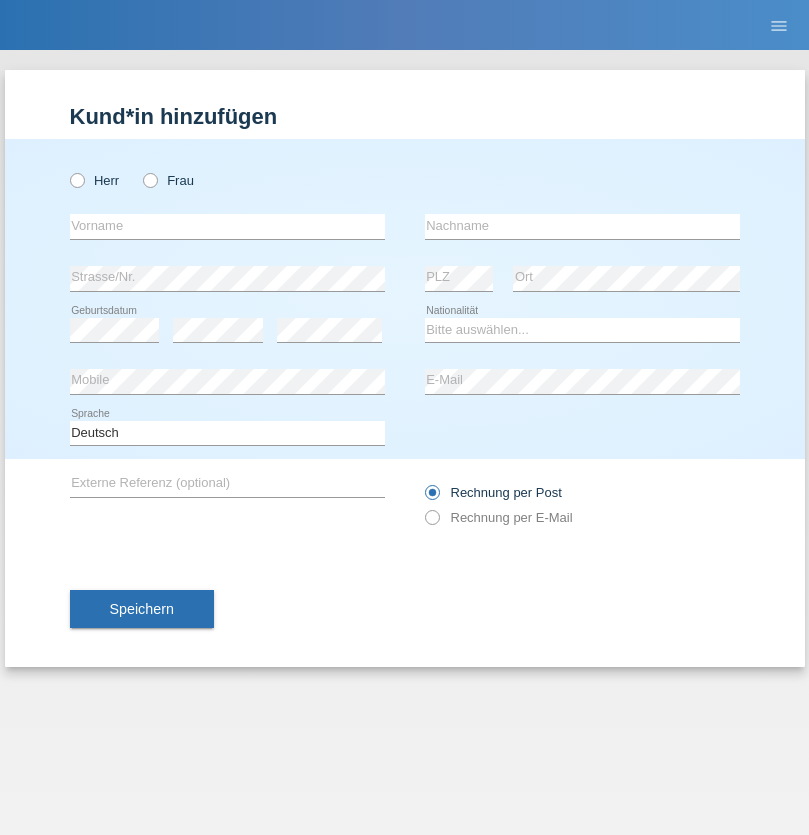 scroll, scrollTop: 0, scrollLeft: 0, axis: both 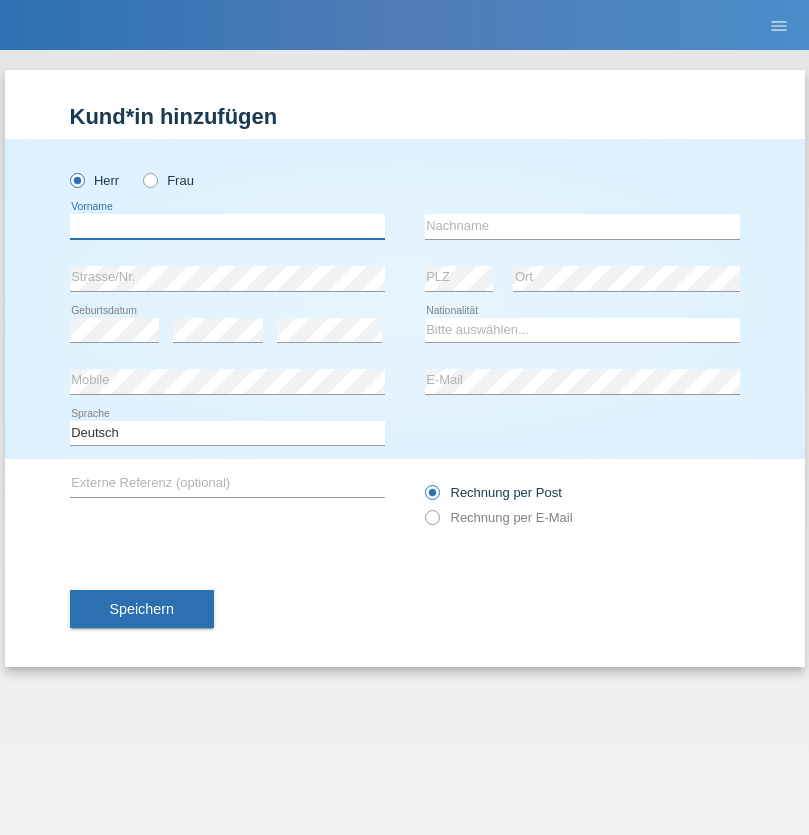 click at bounding box center (227, 226) 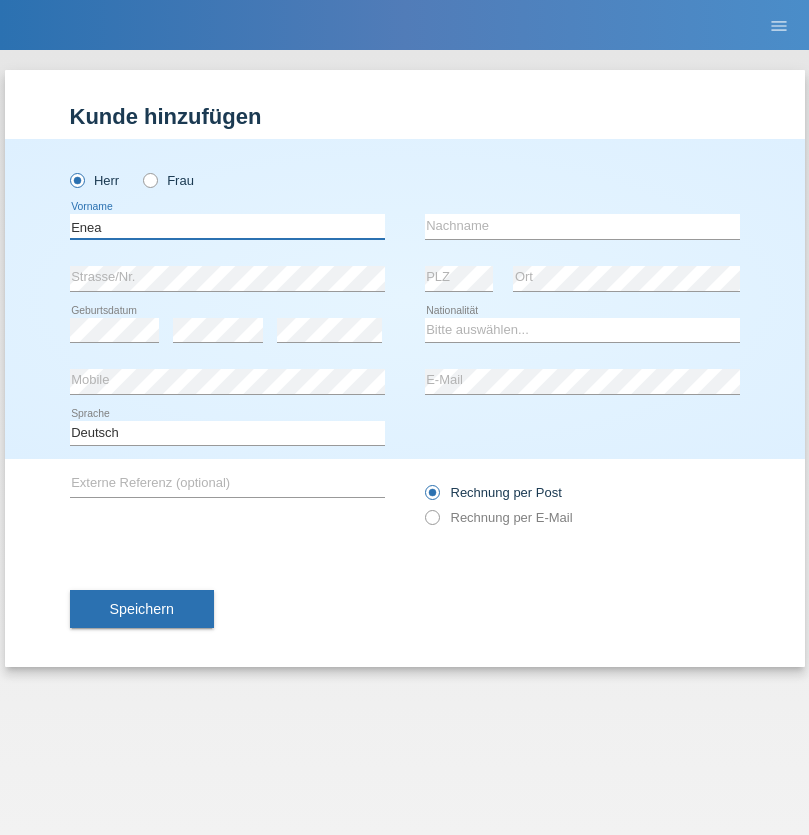 type on "Enea" 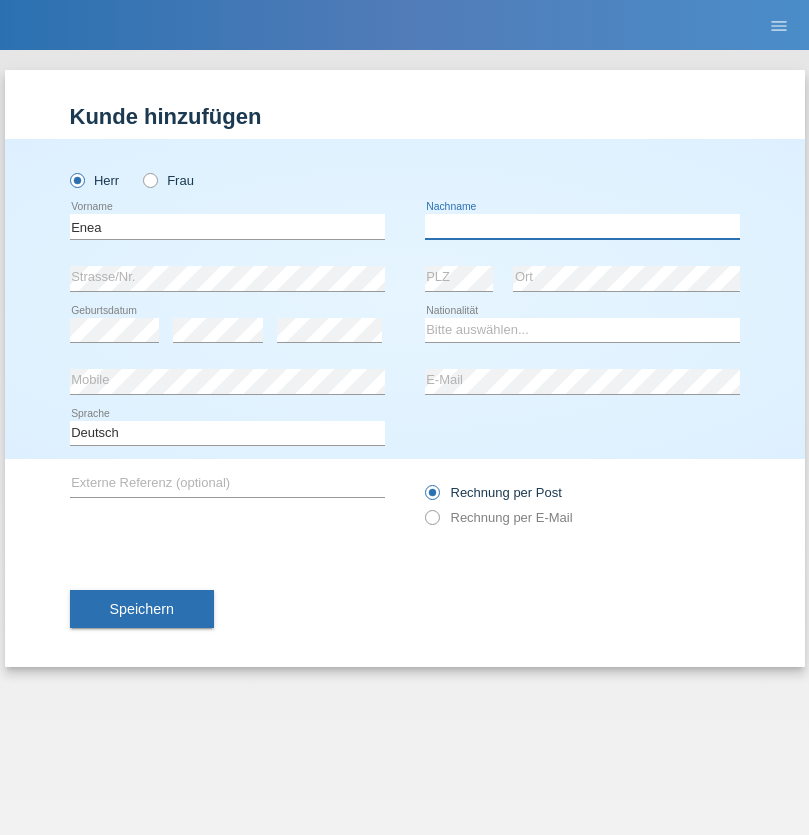 click at bounding box center [582, 226] 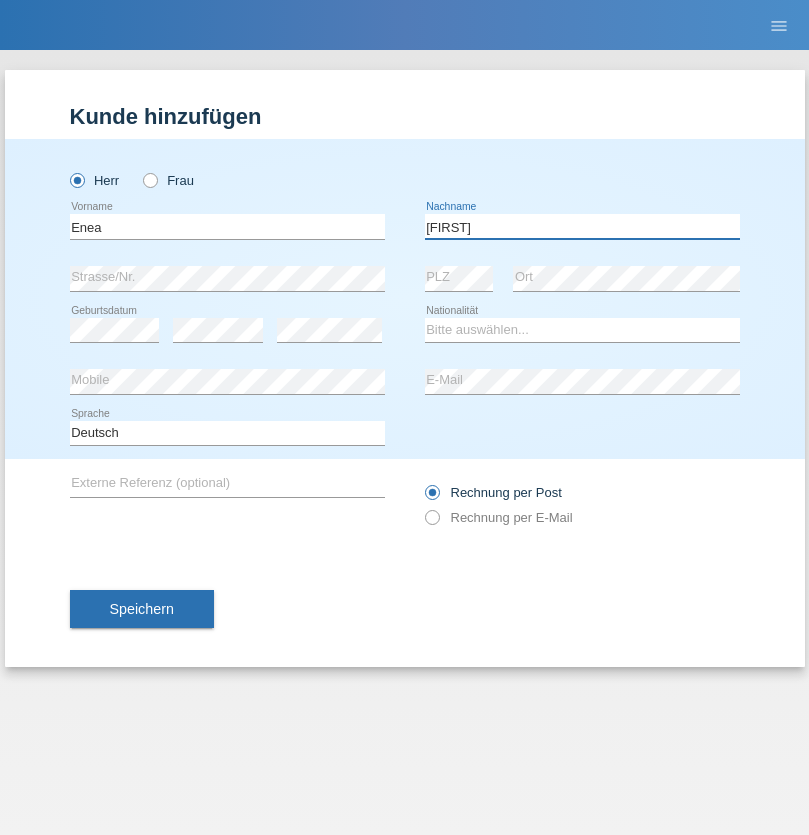 type on "Andrei" 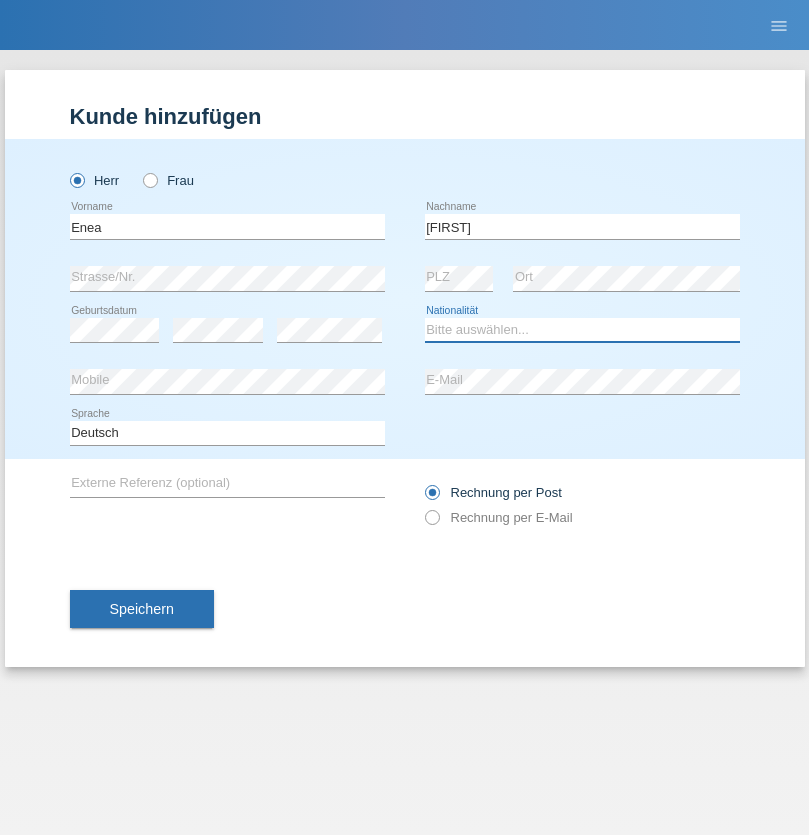 select on "OM" 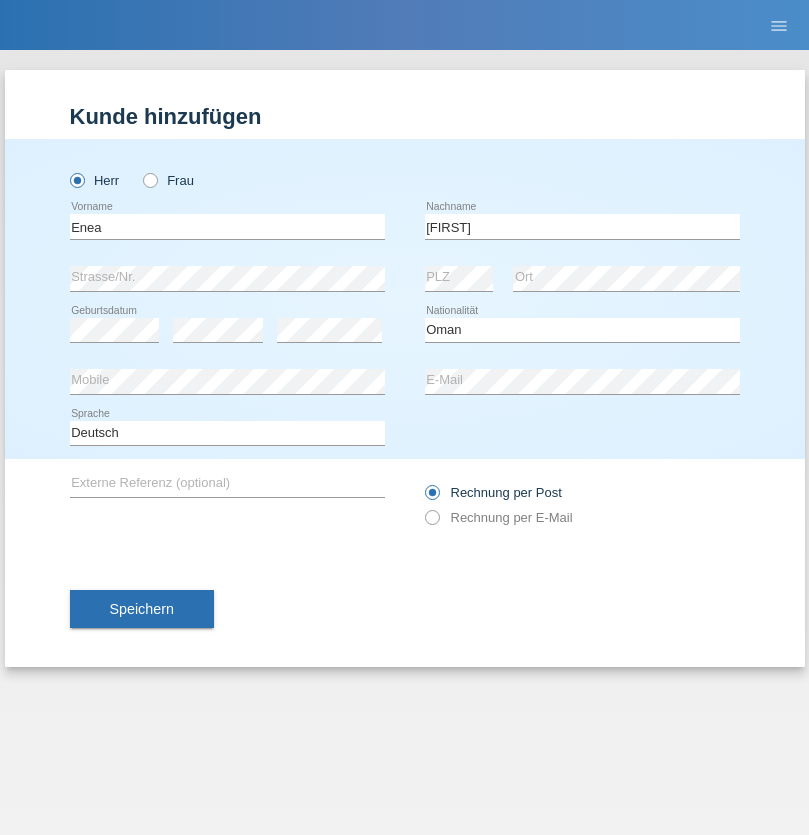 select on "C" 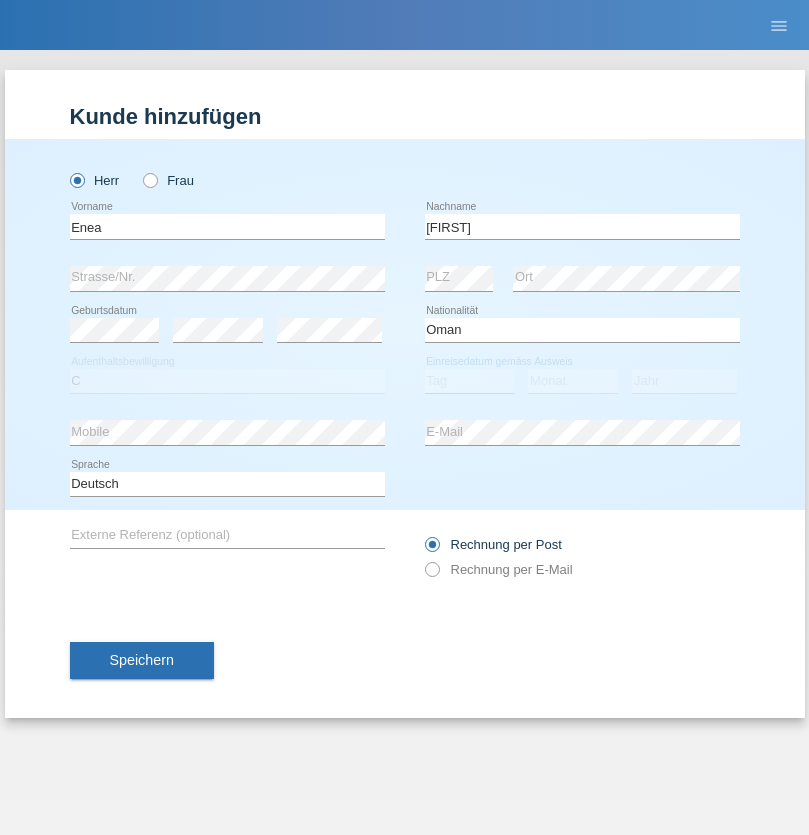 select on "17" 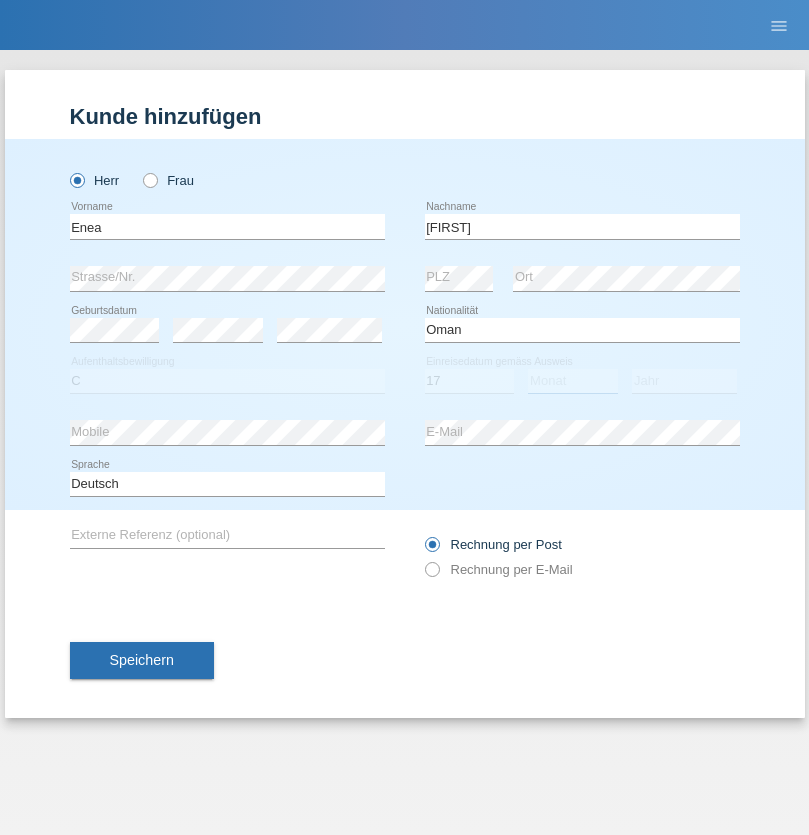 select on "06" 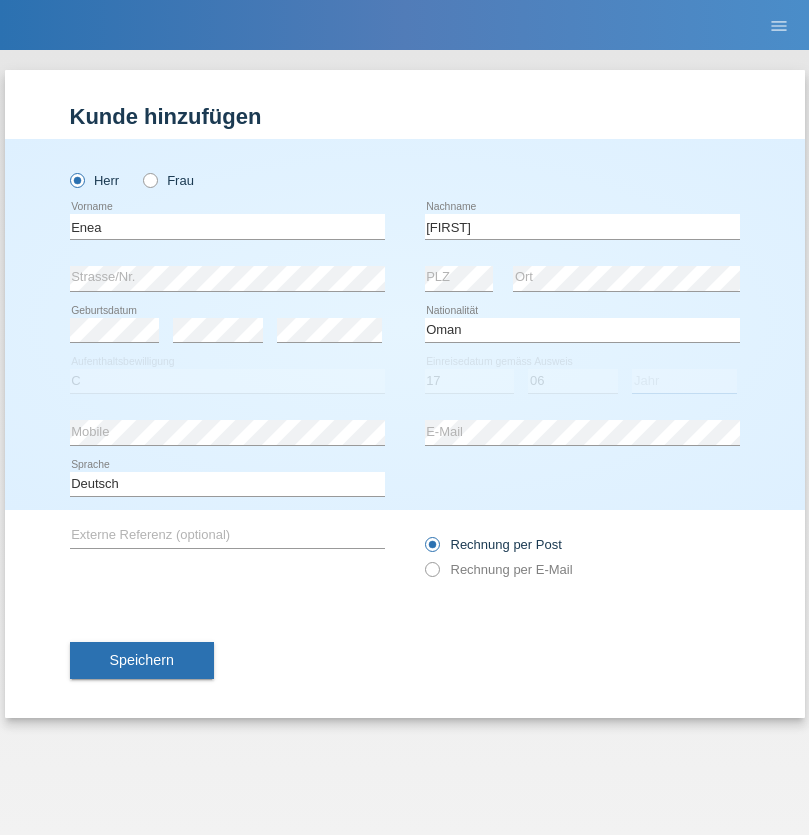 select on "2021" 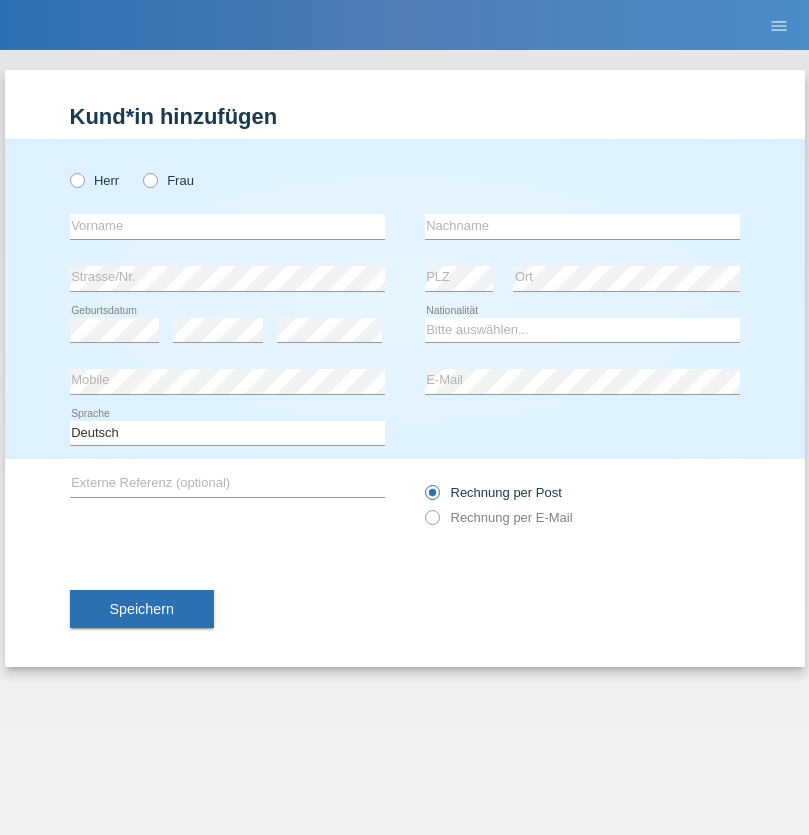 scroll, scrollTop: 0, scrollLeft: 0, axis: both 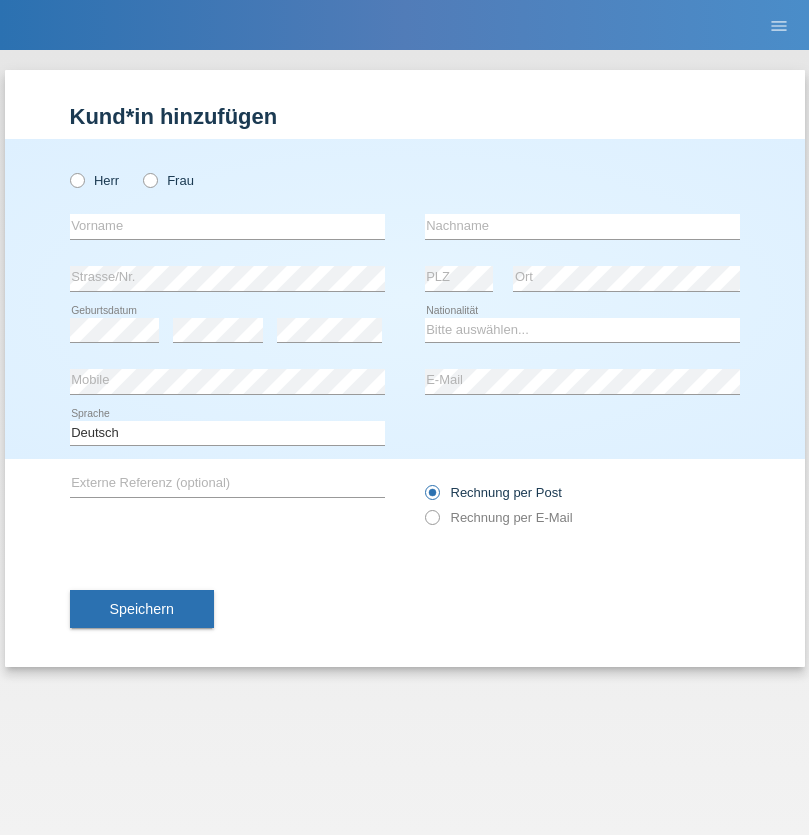 radio on "true" 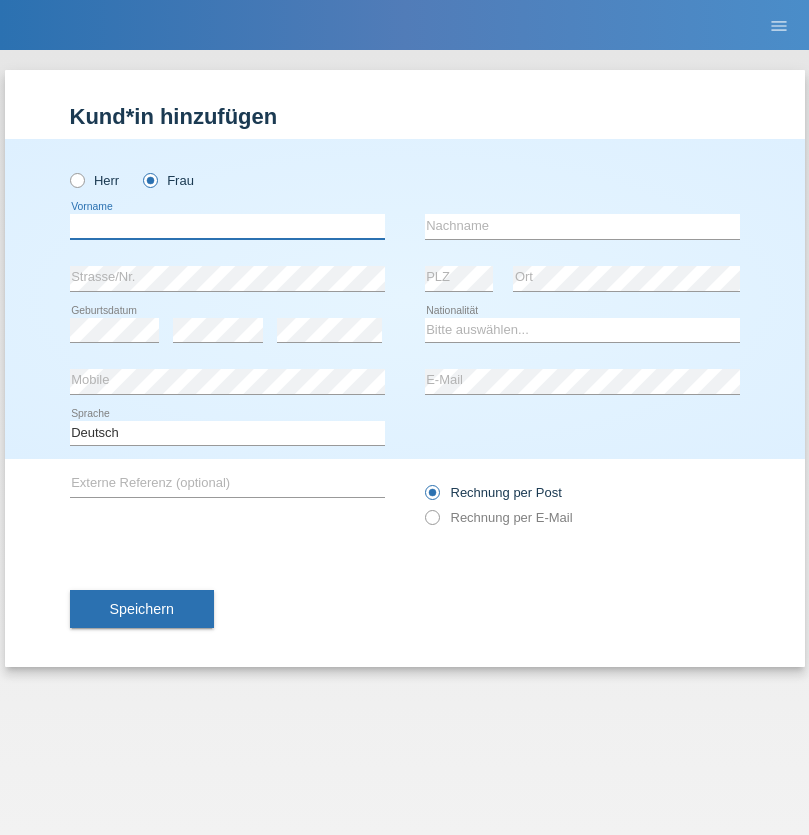 click at bounding box center (227, 226) 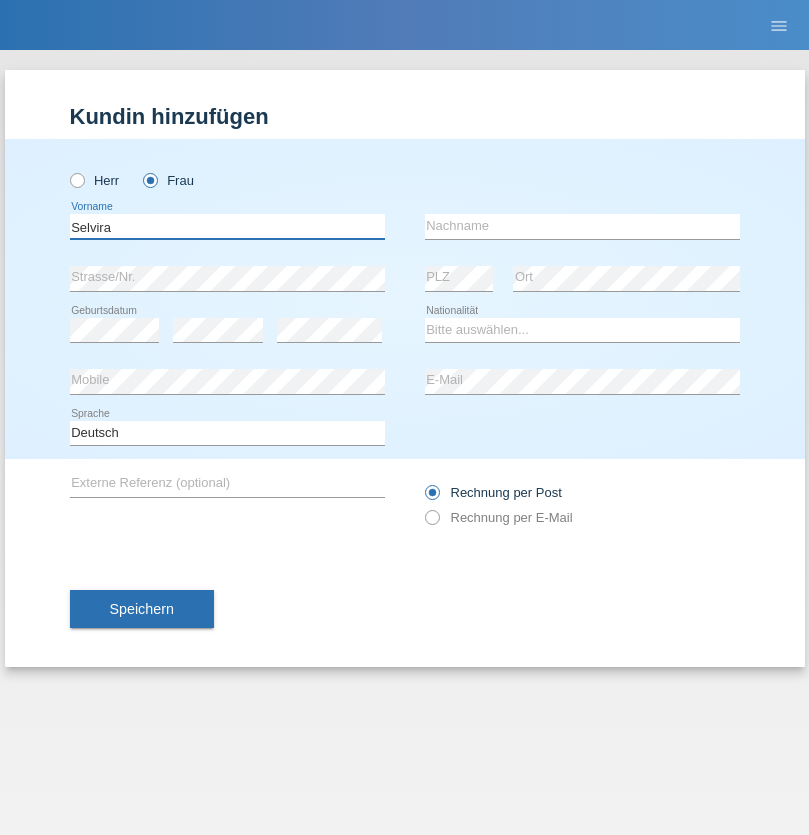 type on "Selvira" 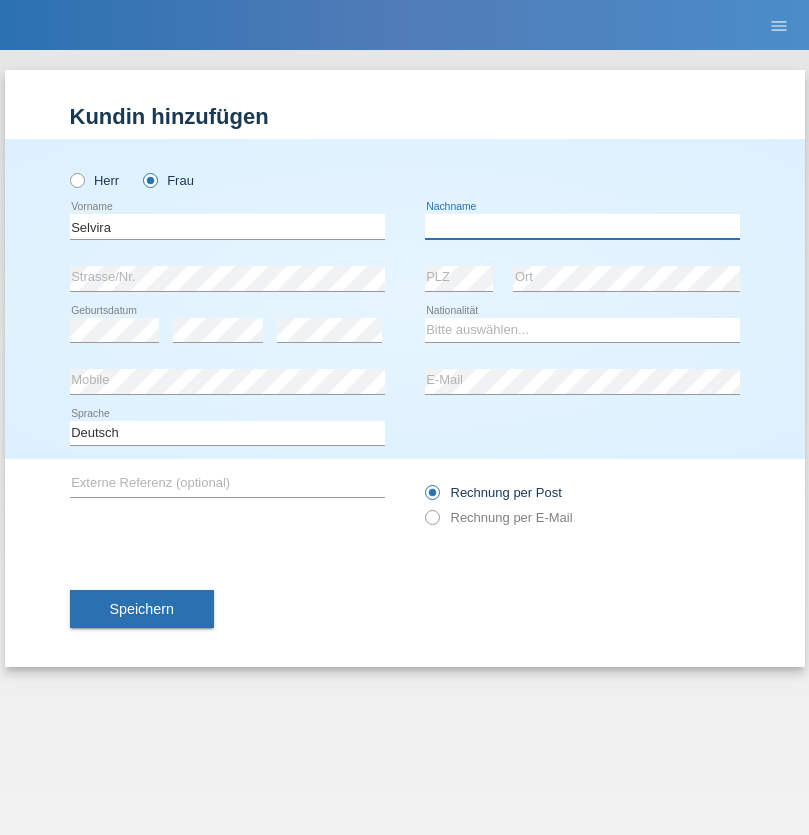 click at bounding box center [582, 226] 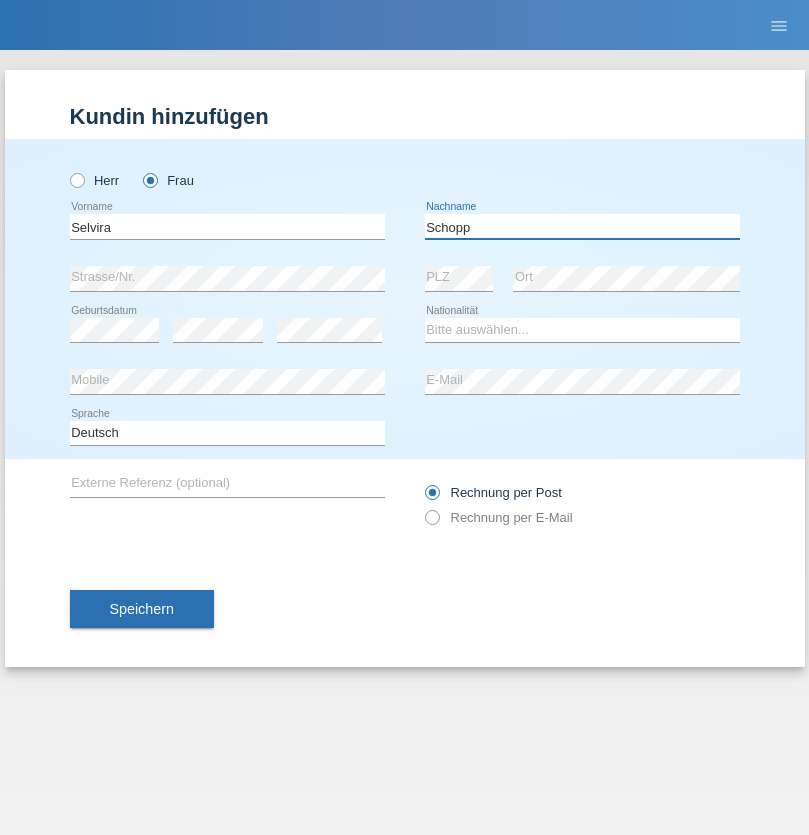 type on "Schopp" 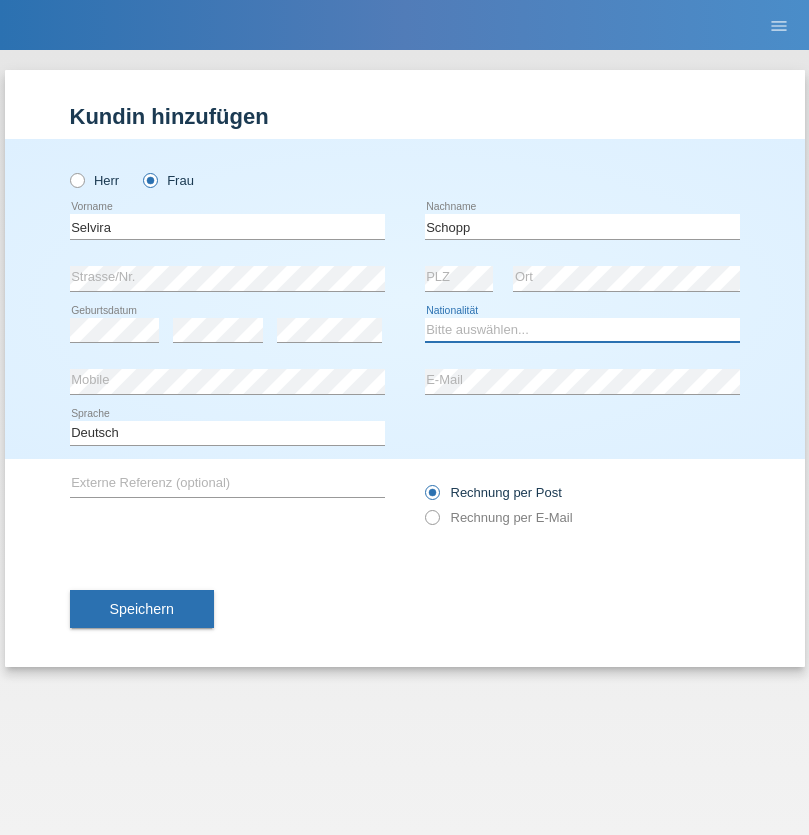 select on "CH" 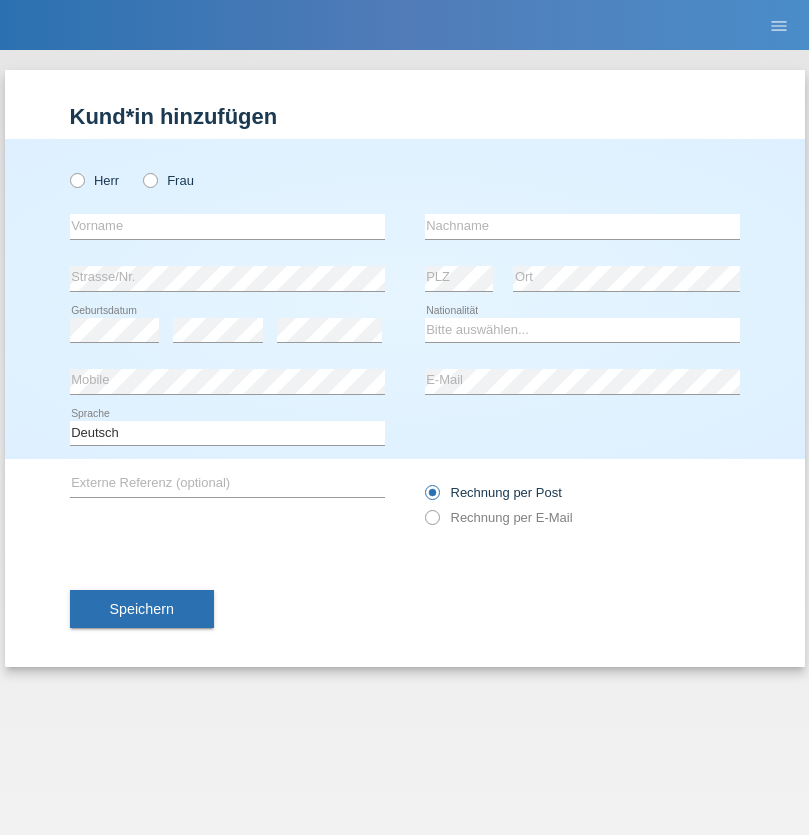 scroll, scrollTop: 0, scrollLeft: 0, axis: both 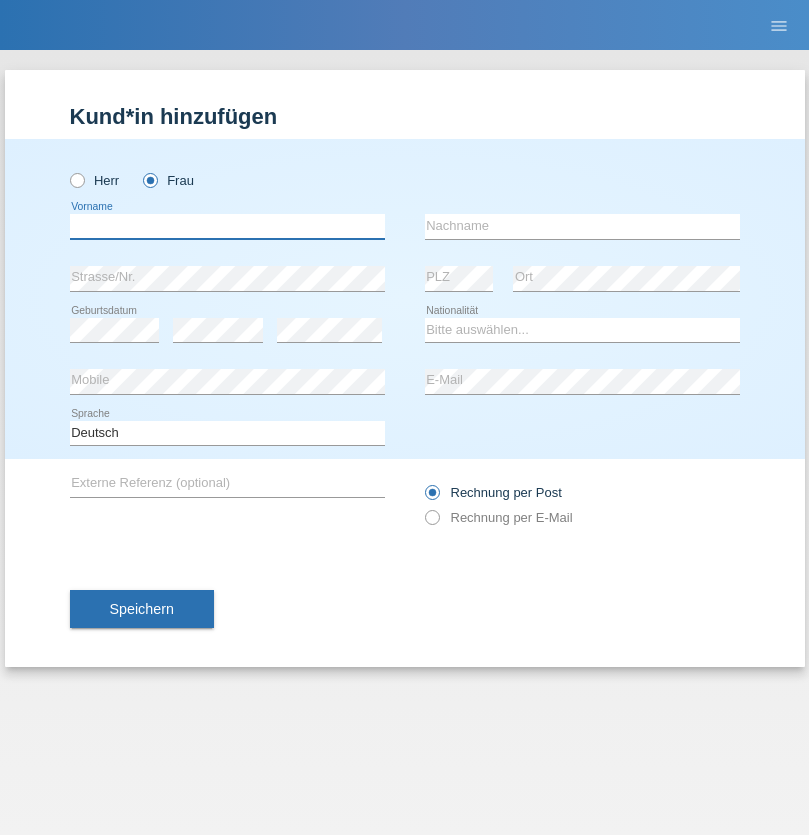 click at bounding box center [227, 226] 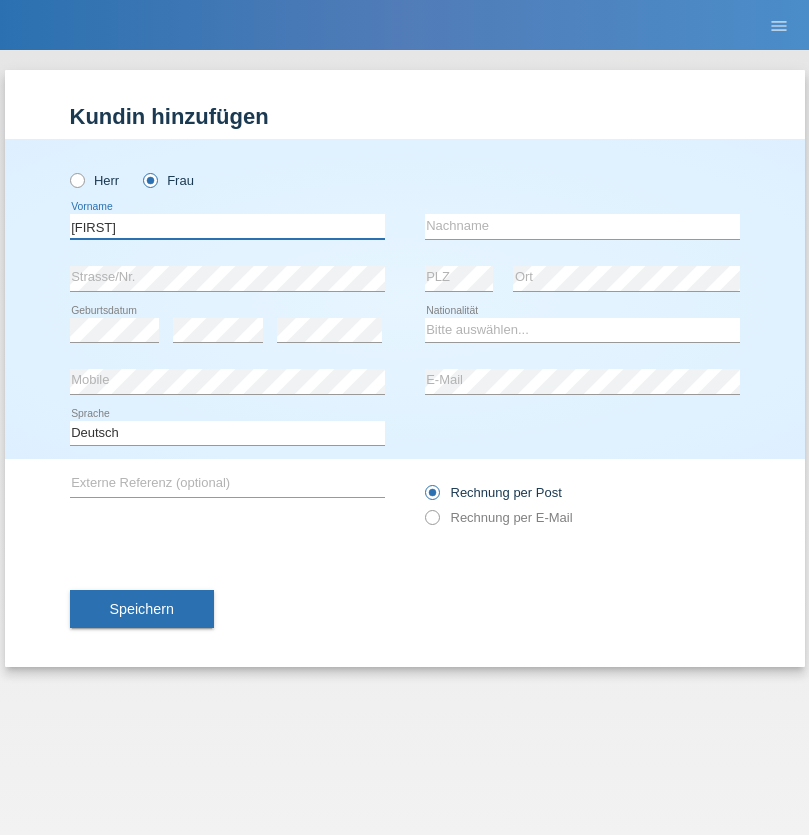 type on "MICHAELA" 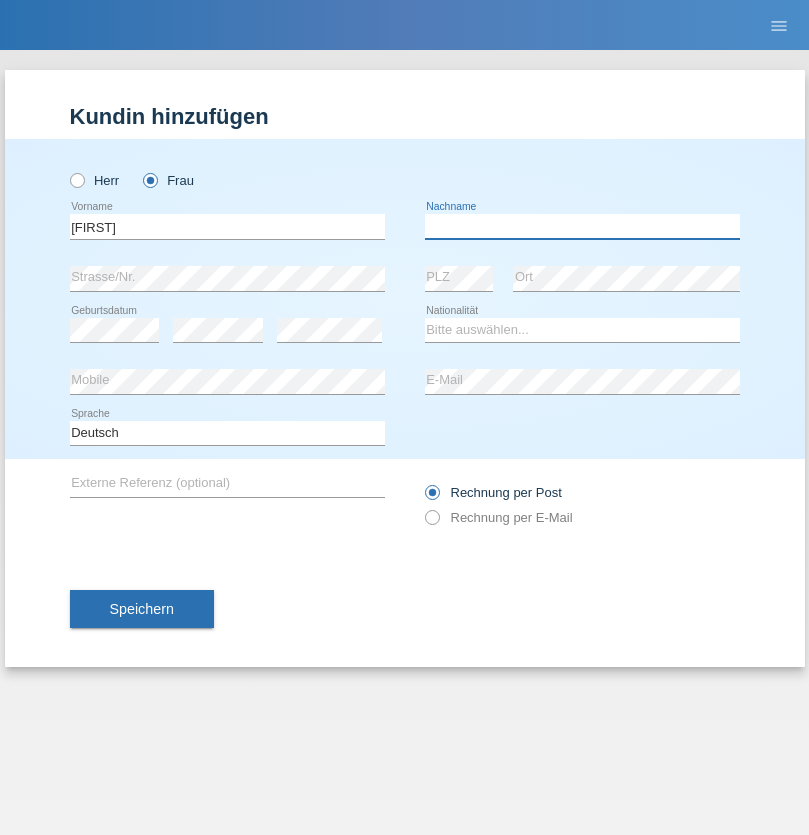 click at bounding box center (582, 226) 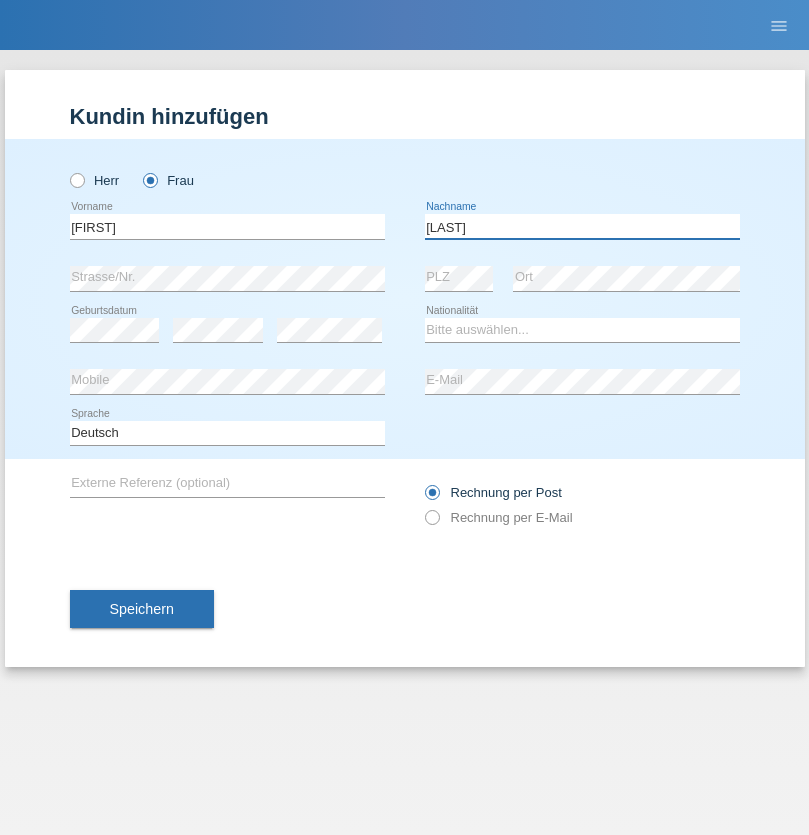 type on "BERNATOVA" 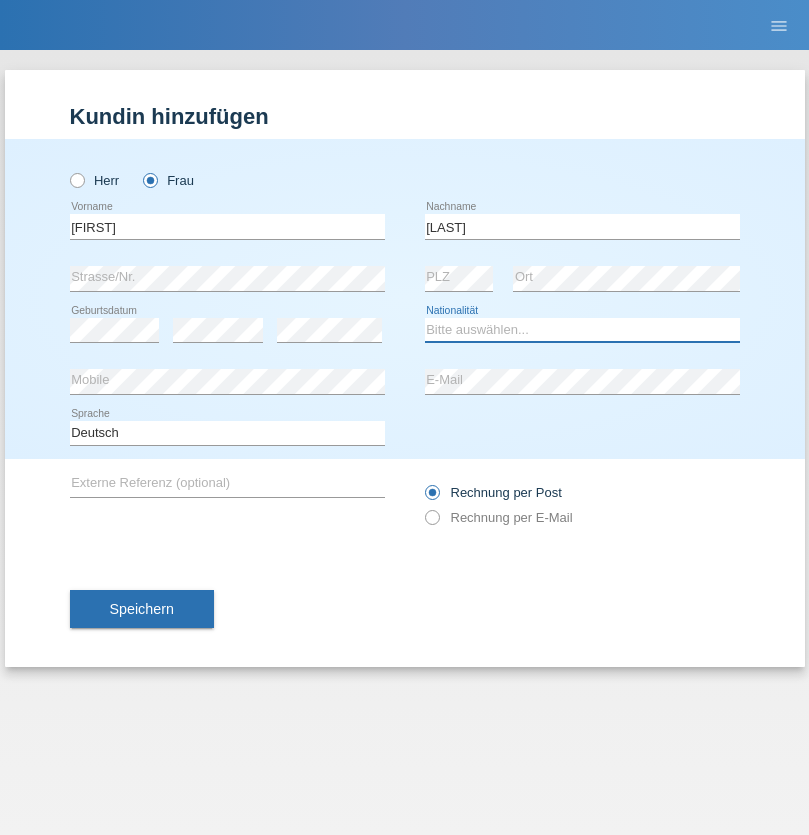 select on "SK" 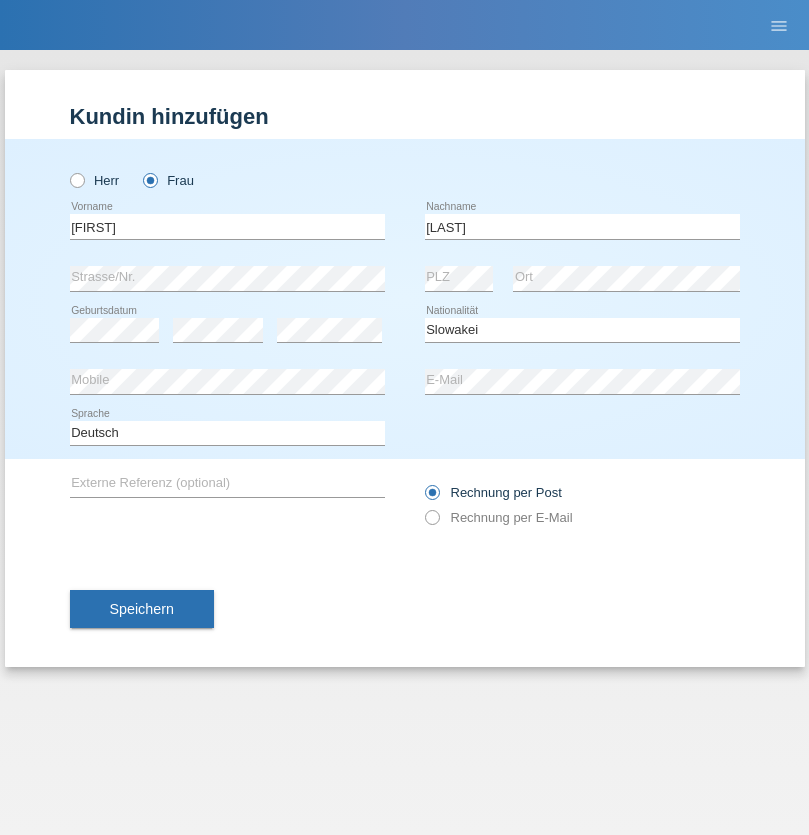 select on "C" 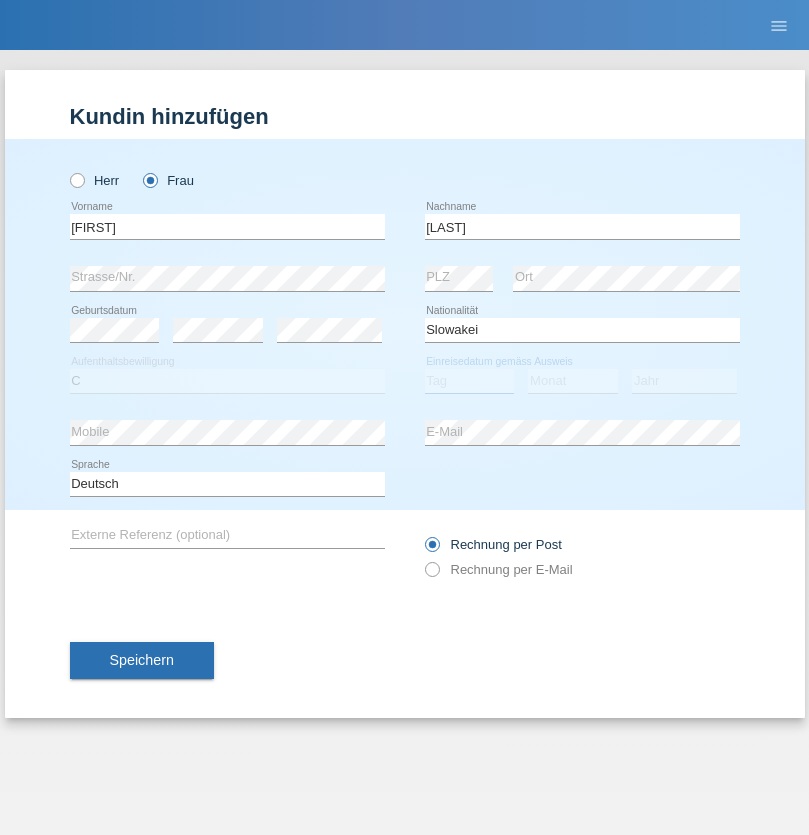 select on "05" 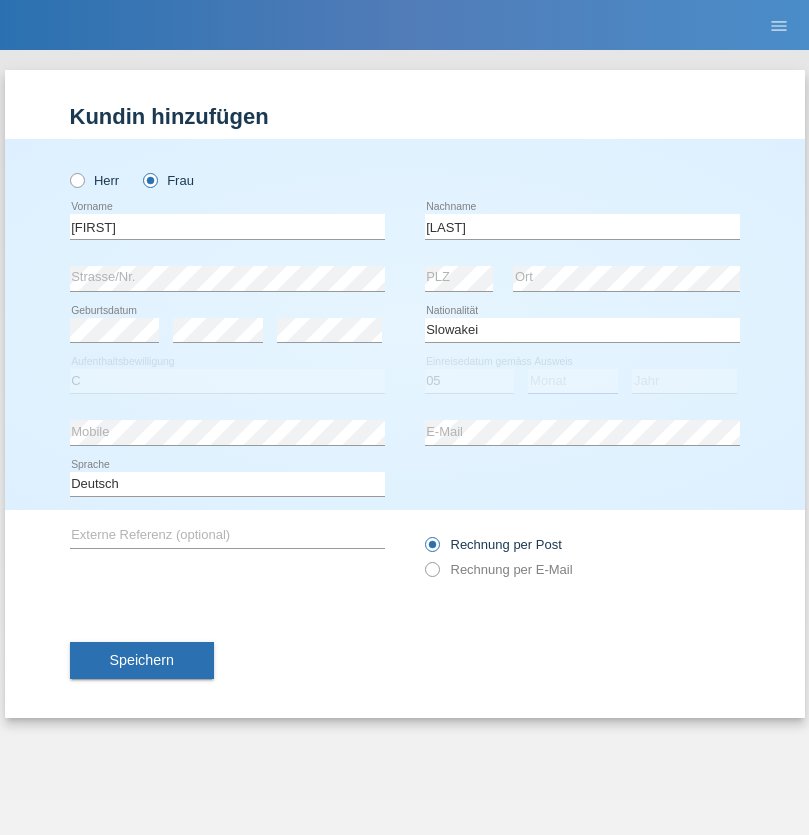 select on "04" 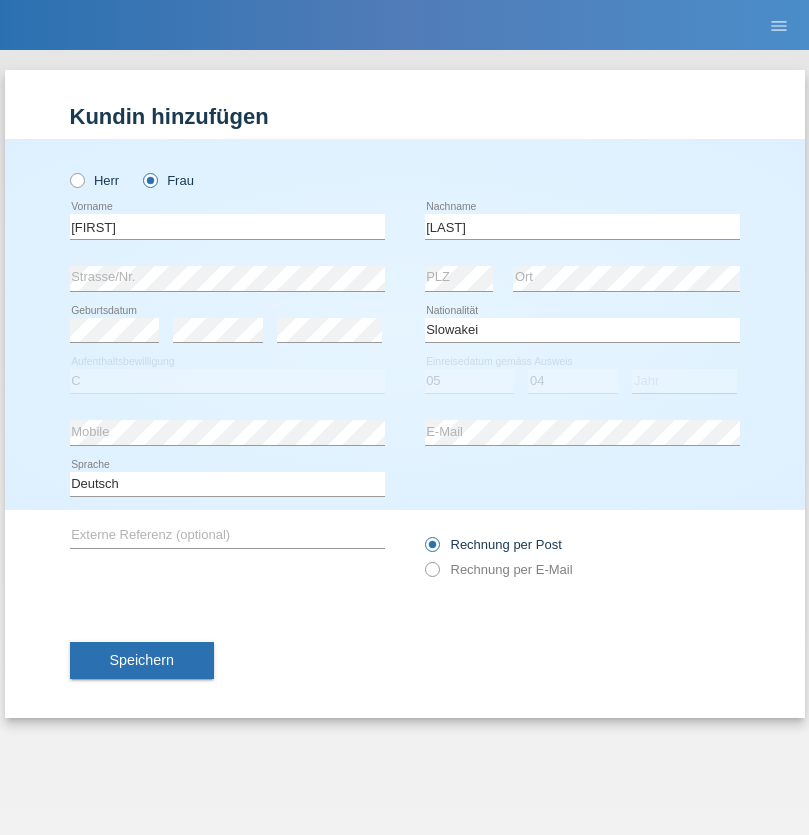 select on "2014" 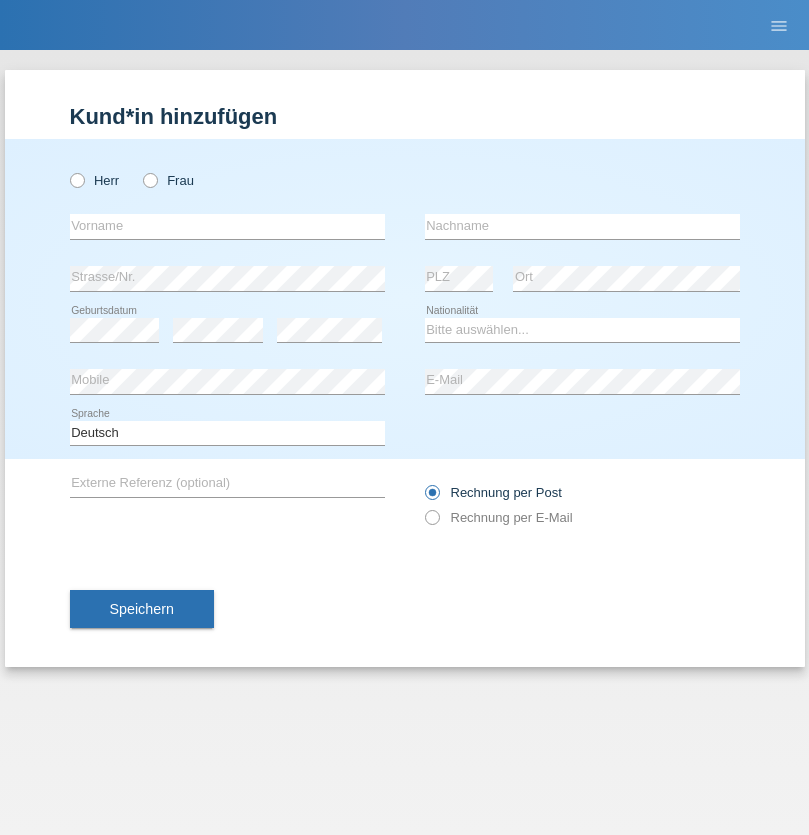 scroll, scrollTop: 0, scrollLeft: 0, axis: both 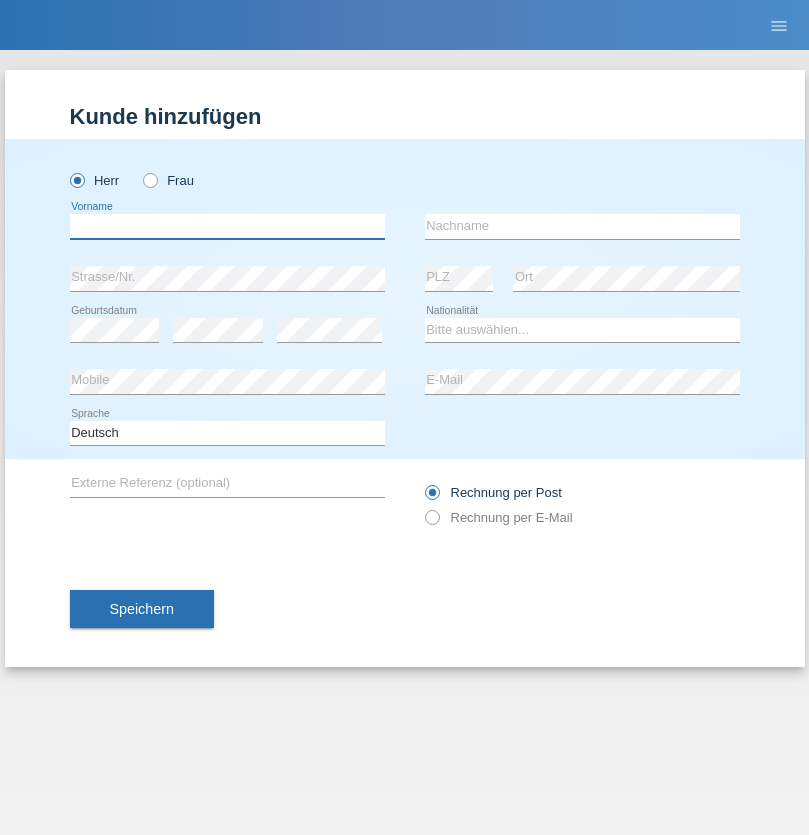 click at bounding box center (227, 226) 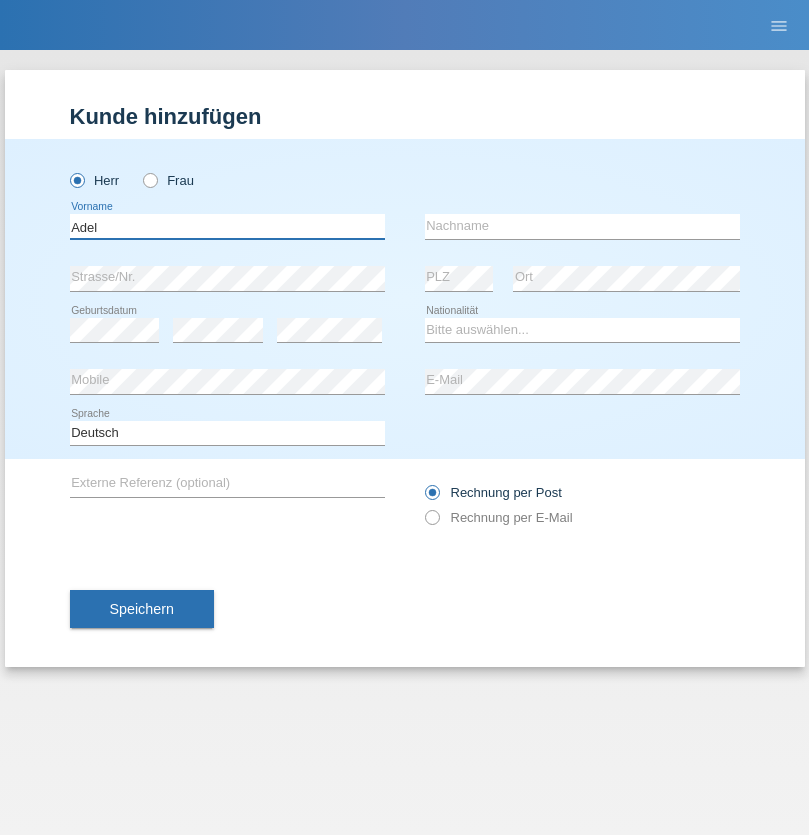 type on "Adel" 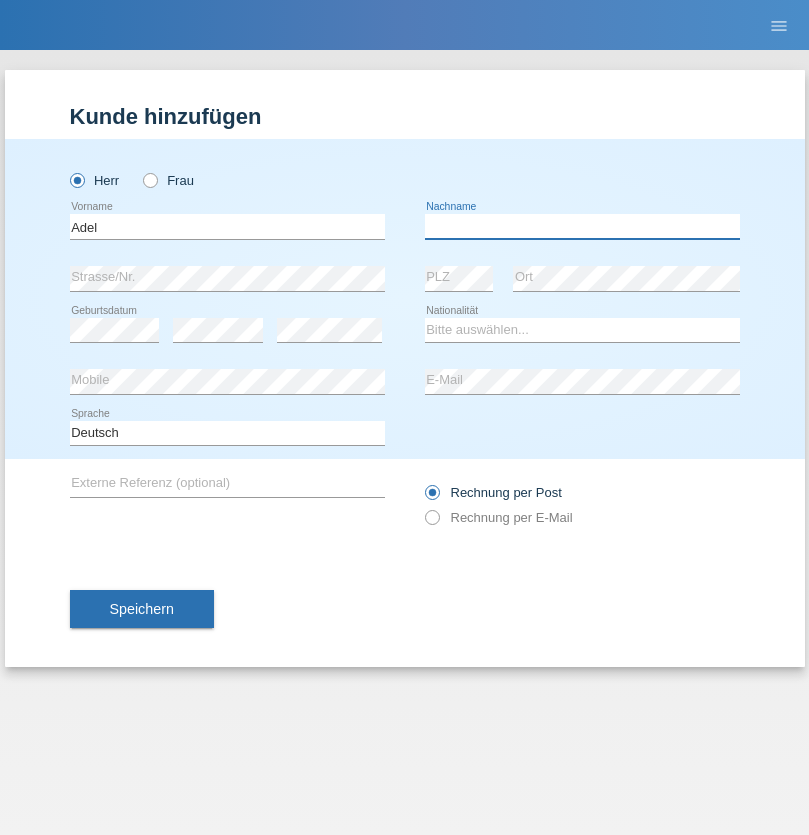 click at bounding box center [582, 226] 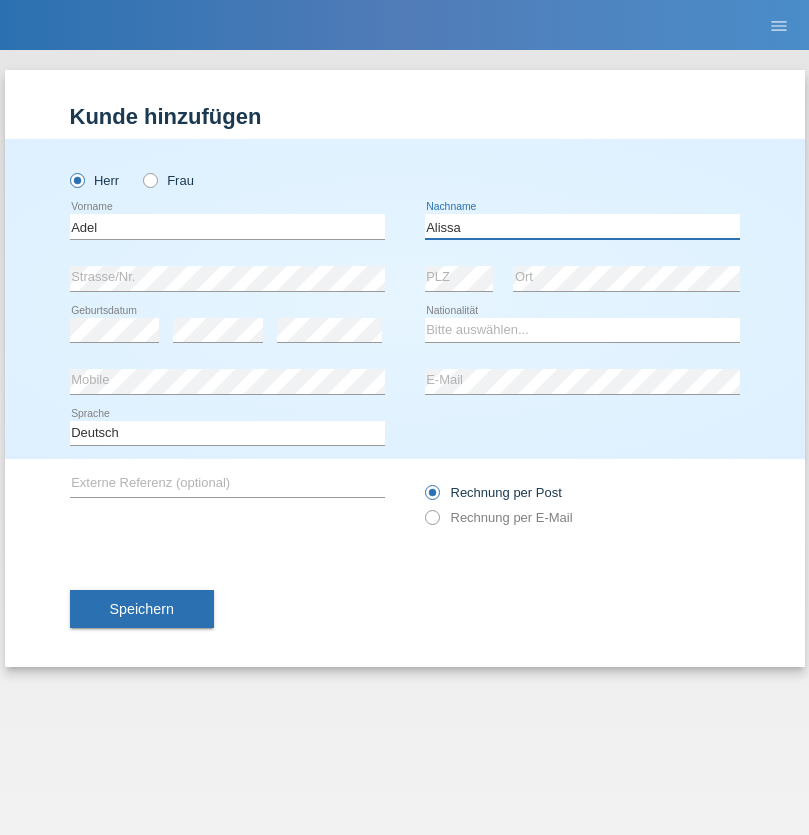type on "Alissa" 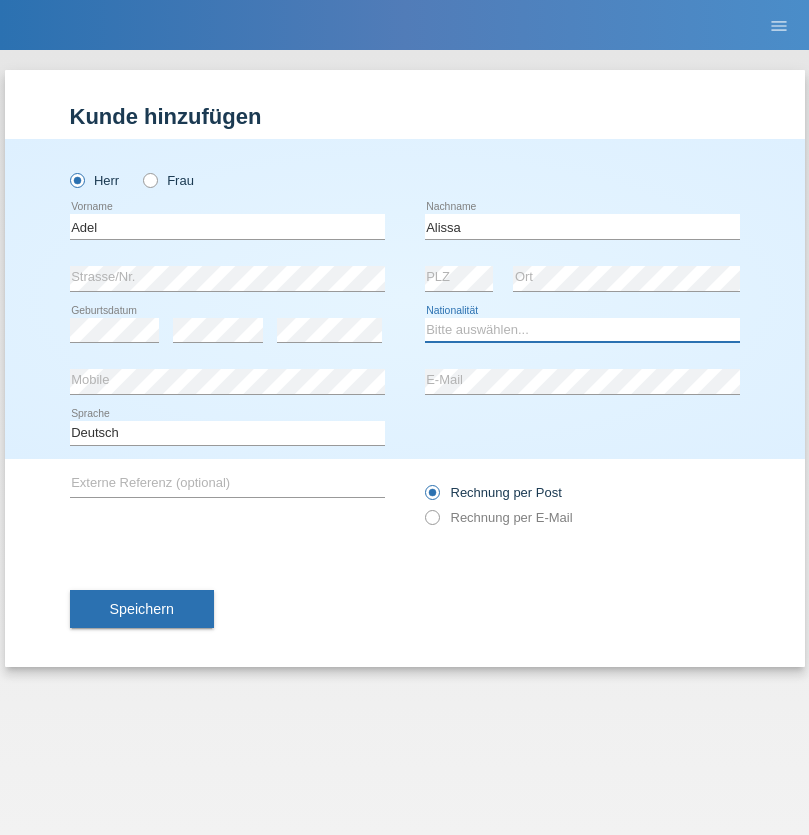 select on "SY" 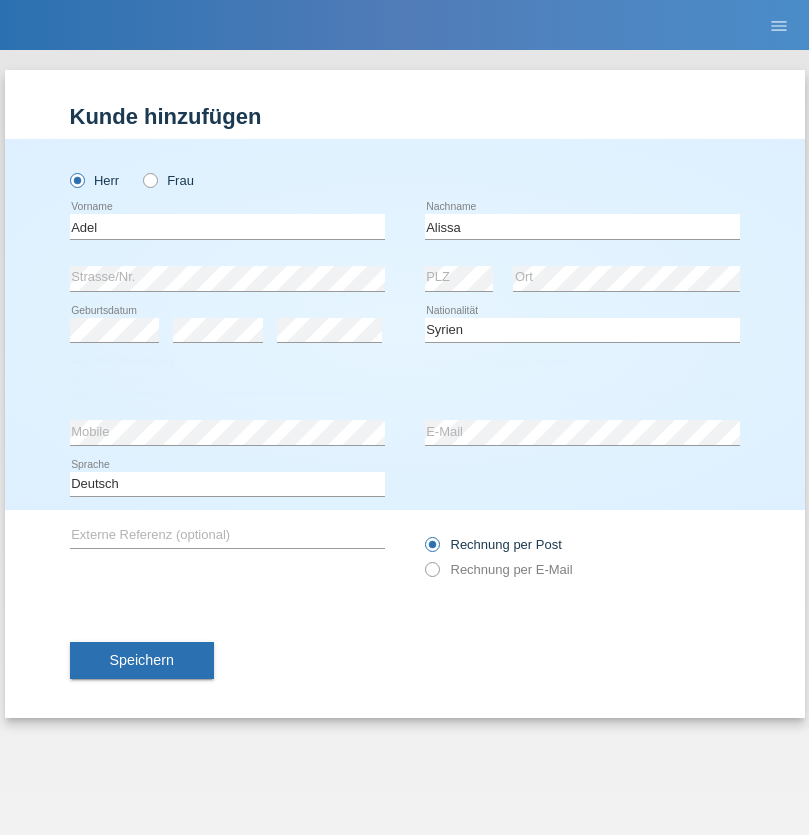 select on "C" 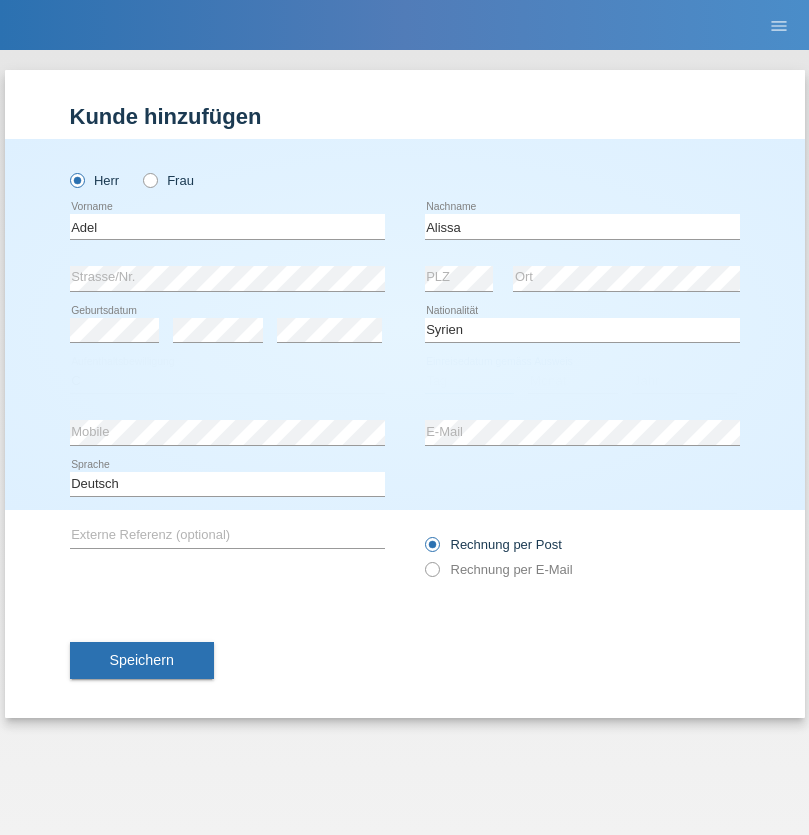 select on "20" 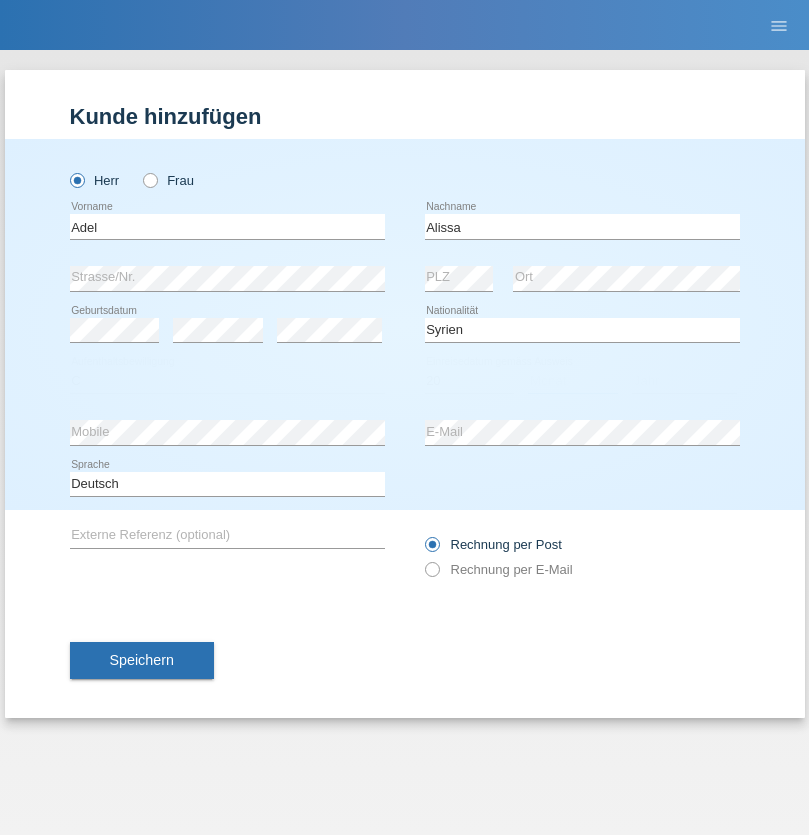 select on "09" 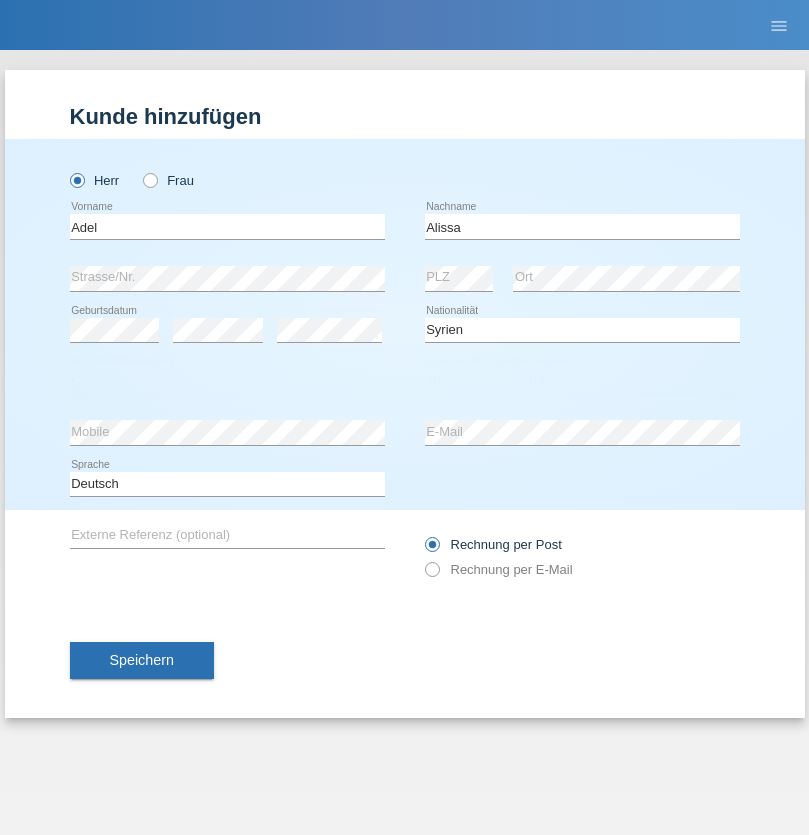select on "2018" 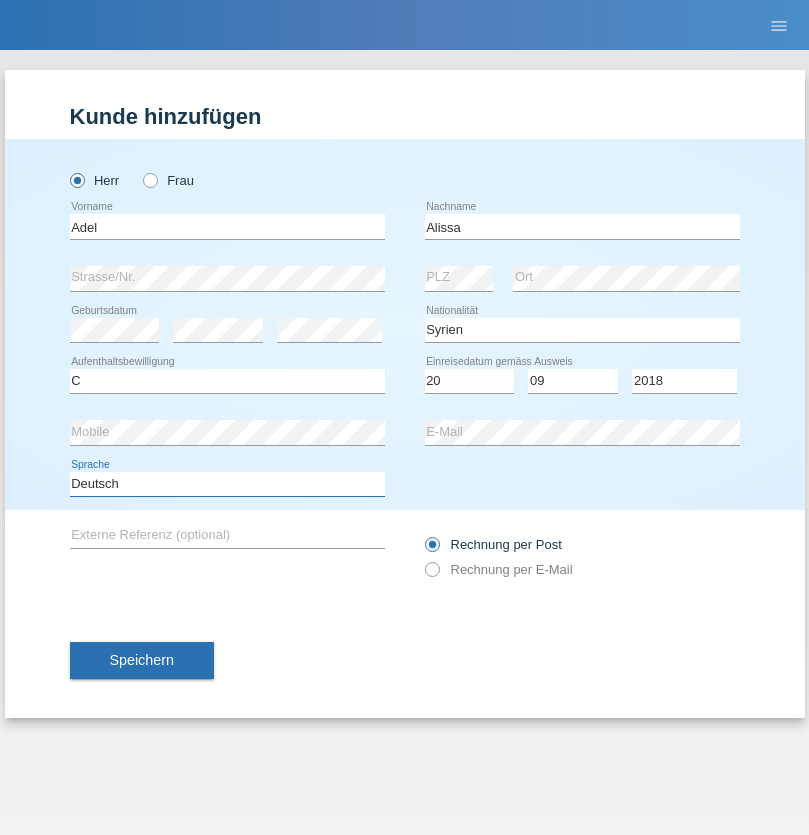 select on "en" 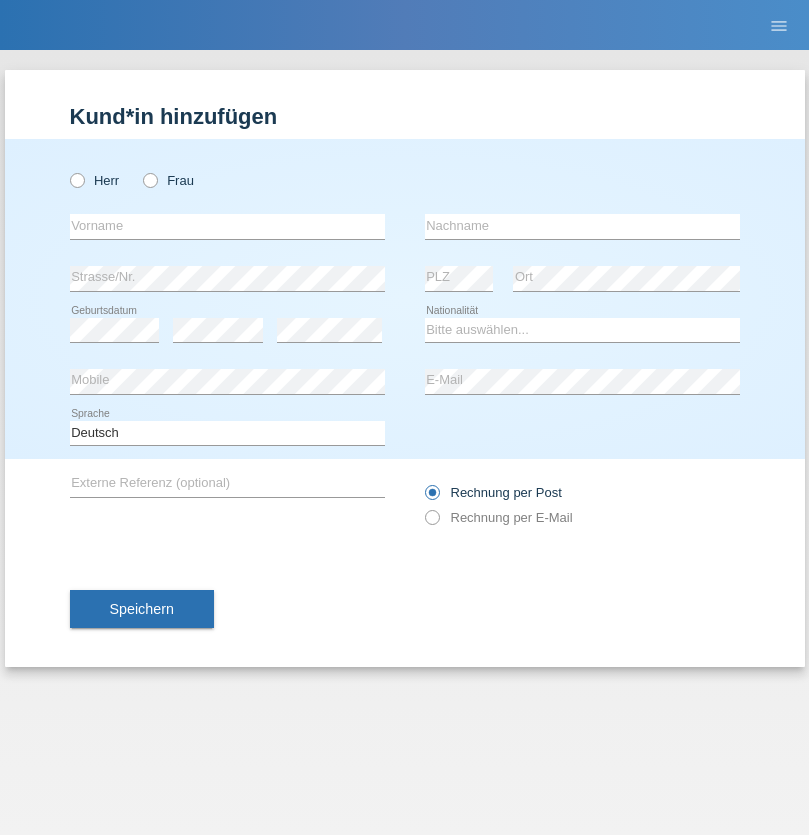 scroll, scrollTop: 0, scrollLeft: 0, axis: both 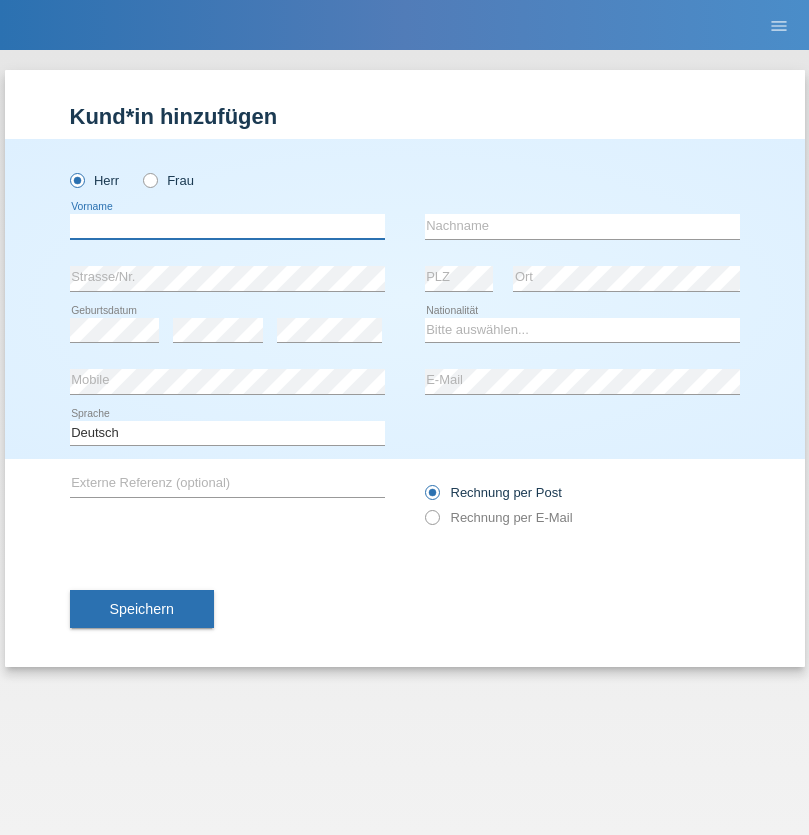 click at bounding box center [227, 226] 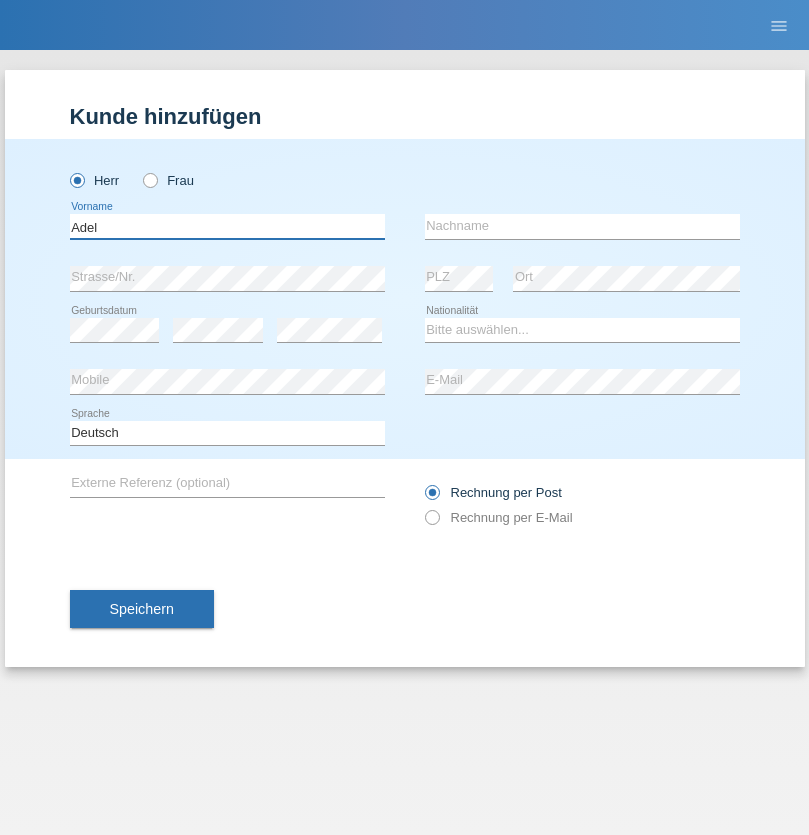 type on "Adel" 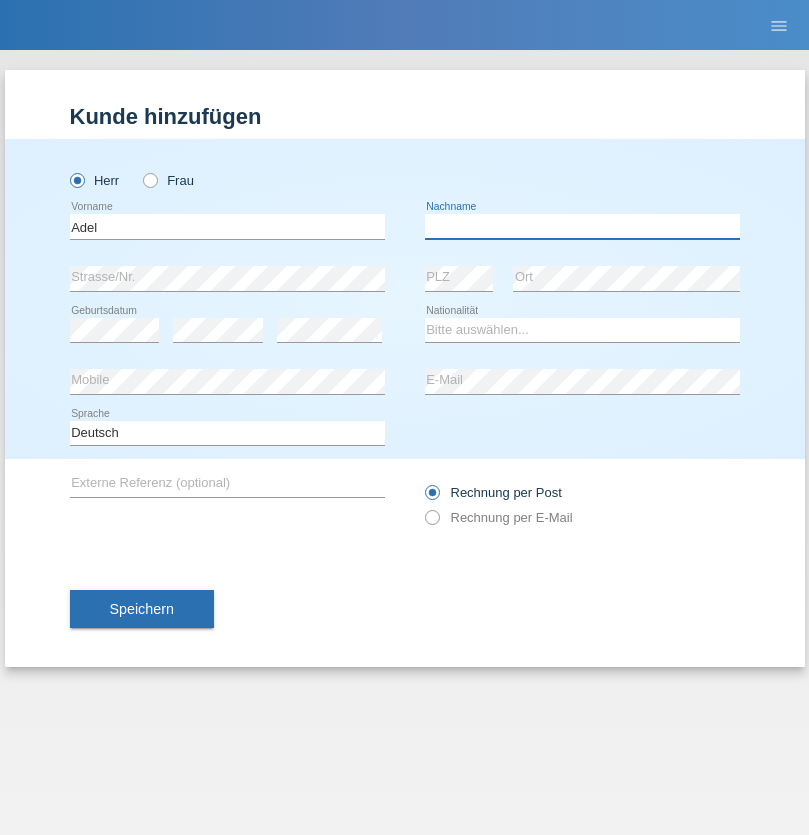 click at bounding box center (582, 226) 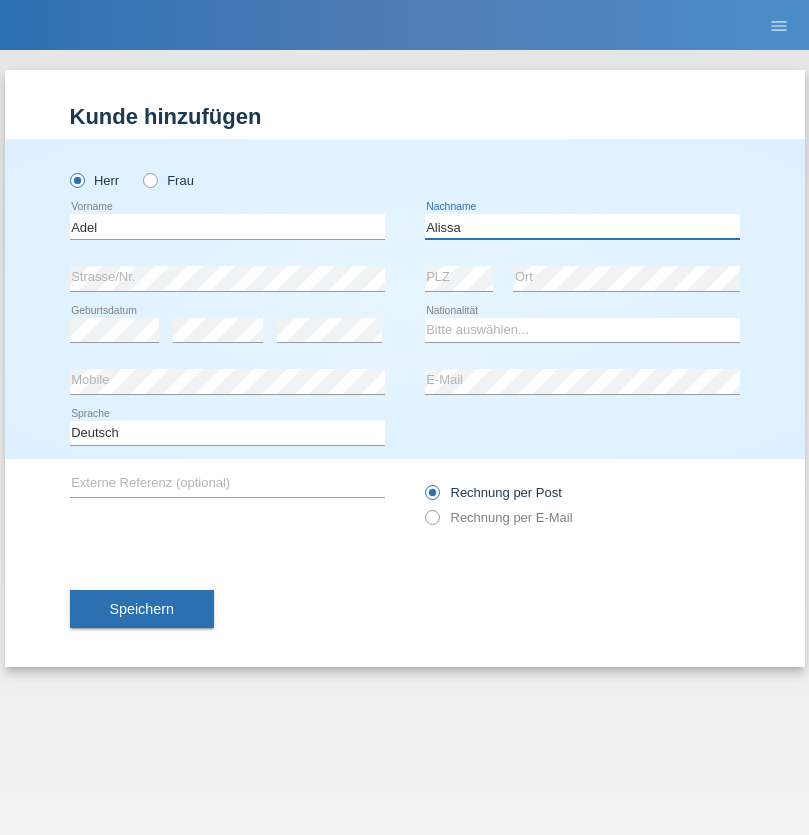 type on "Alissa" 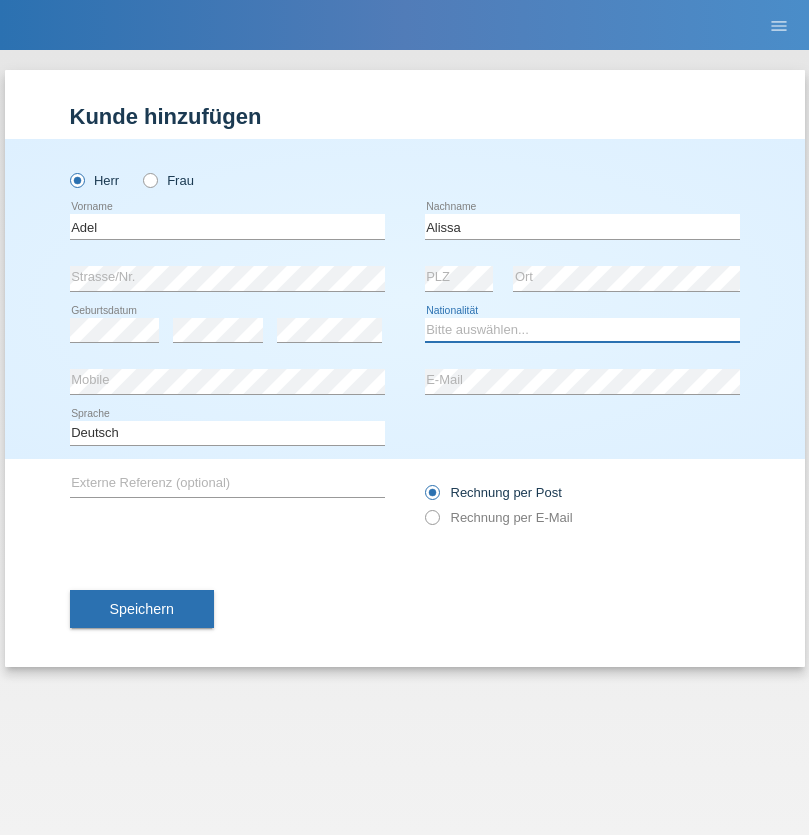 select on "SY" 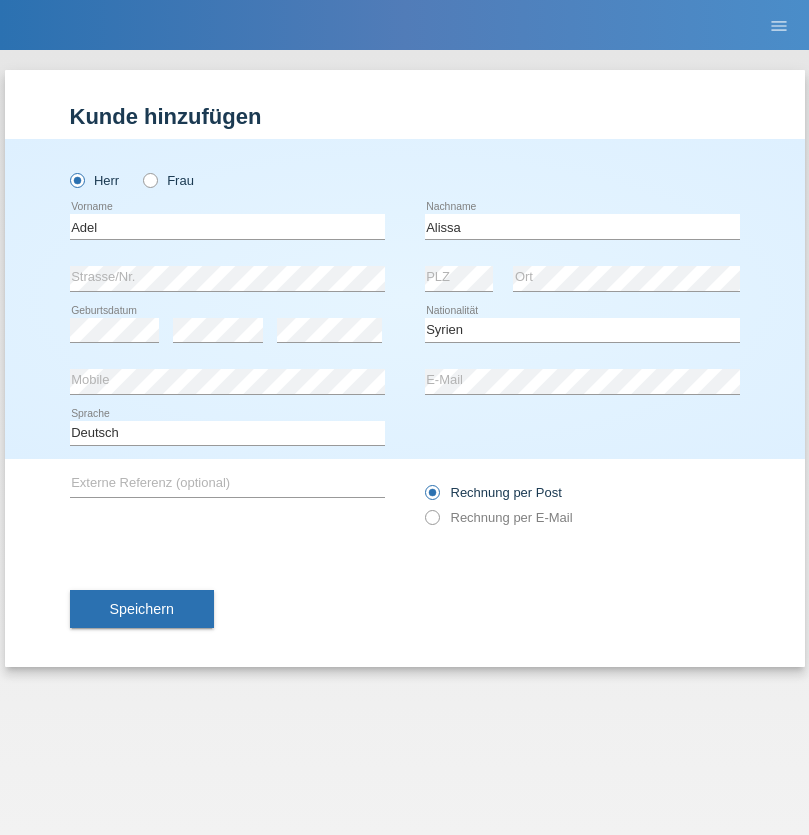 select on "C" 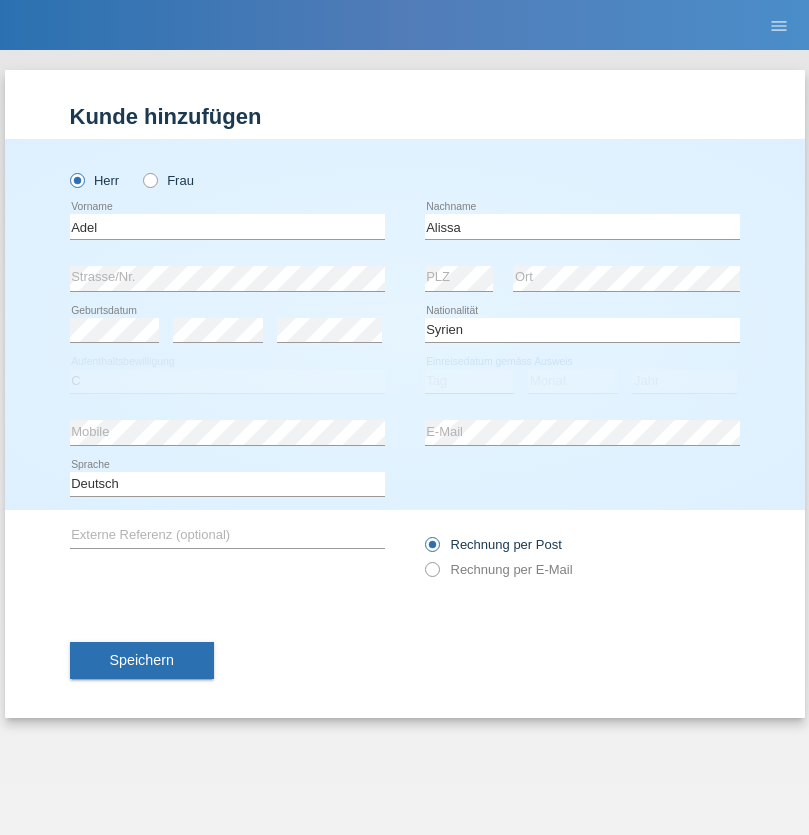 select on "20" 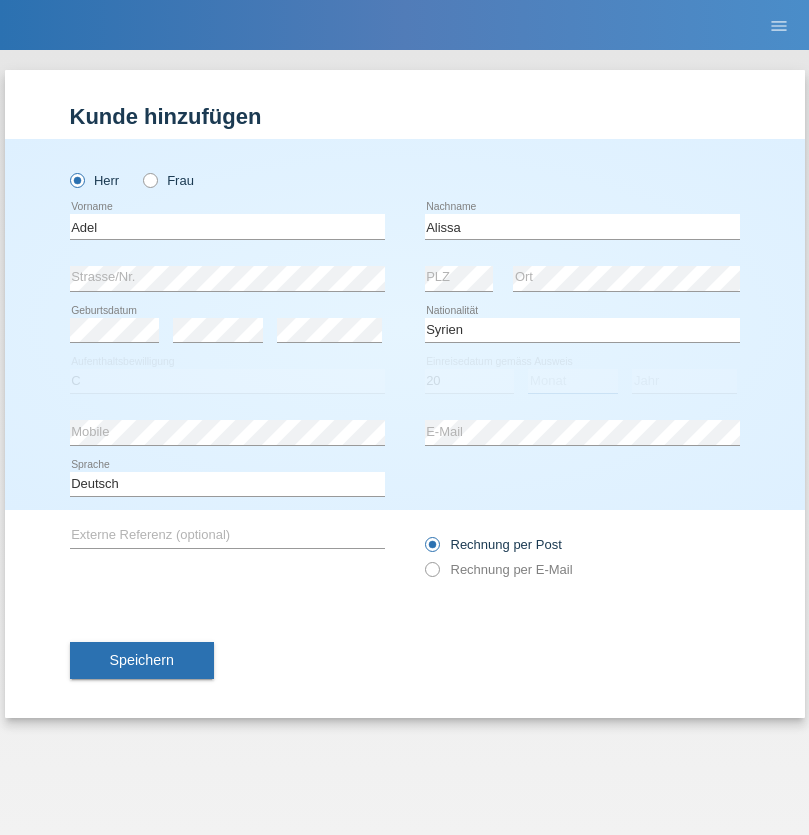 select on "09" 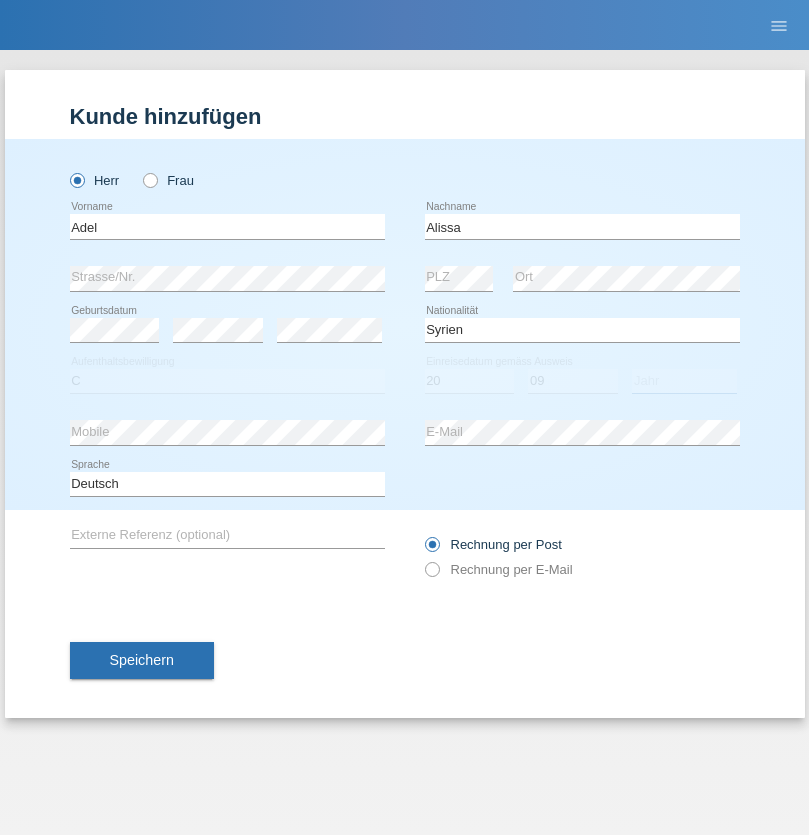select on "2018" 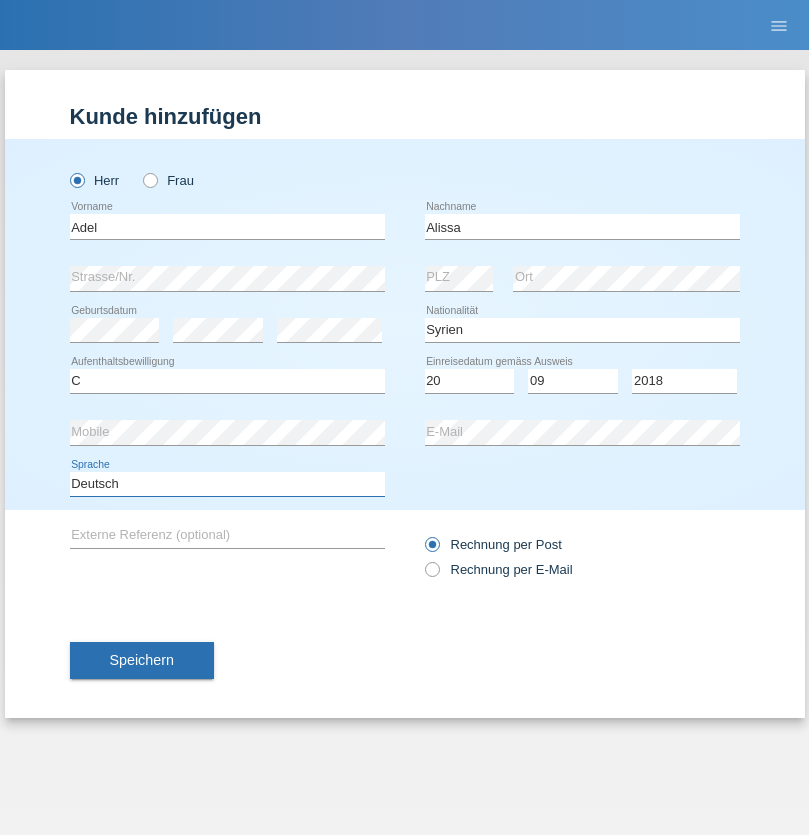 select on "en" 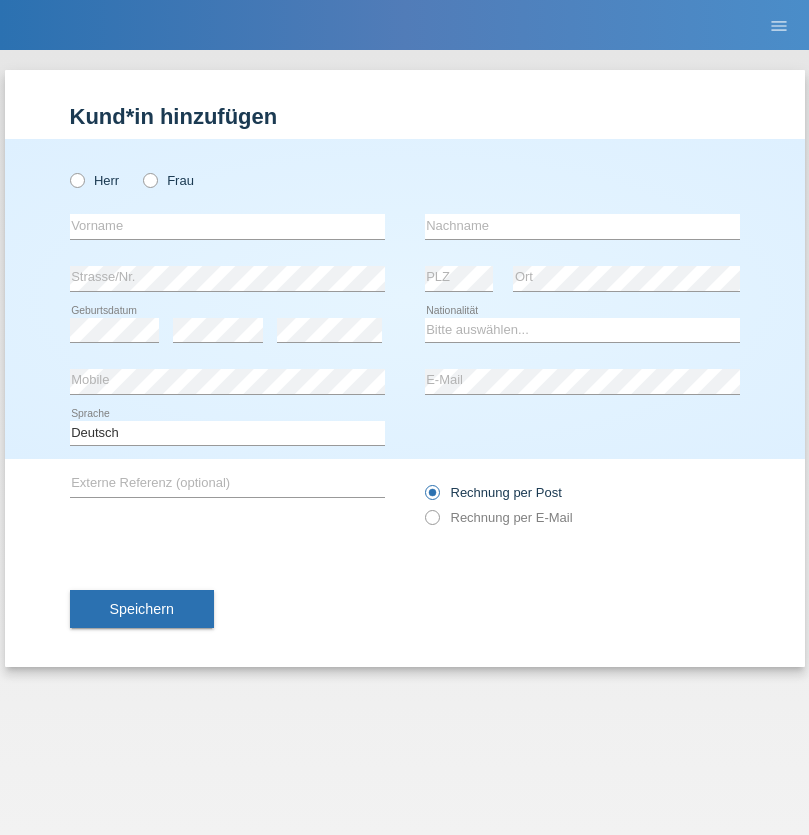 scroll, scrollTop: 0, scrollLeft: 0, axis: both 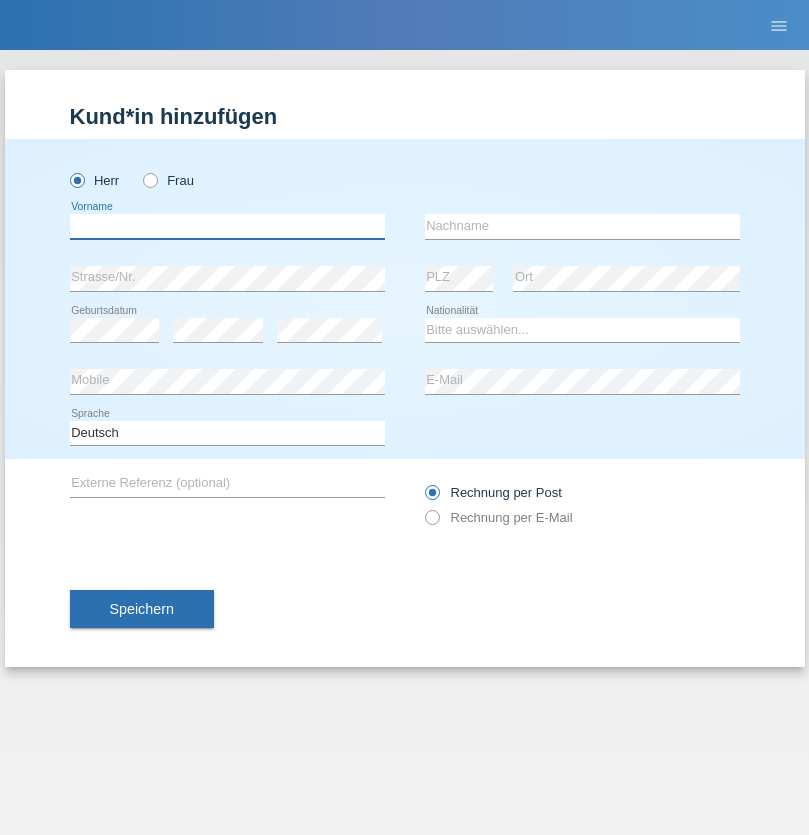 click at bounding box center (227, 226) 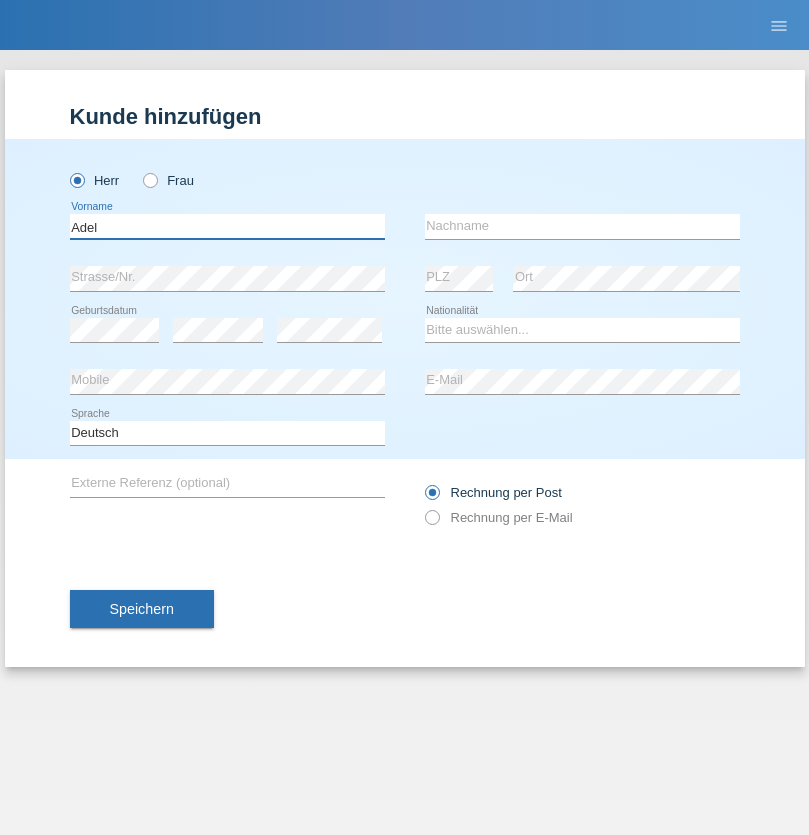type on "Adel" 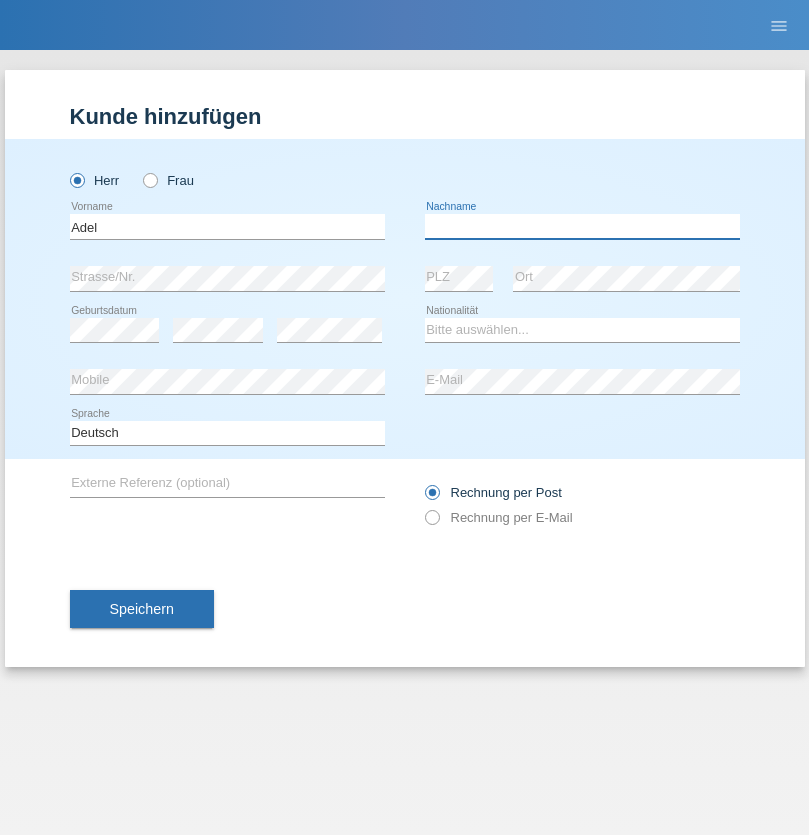 click at bounding box center (582, 226) 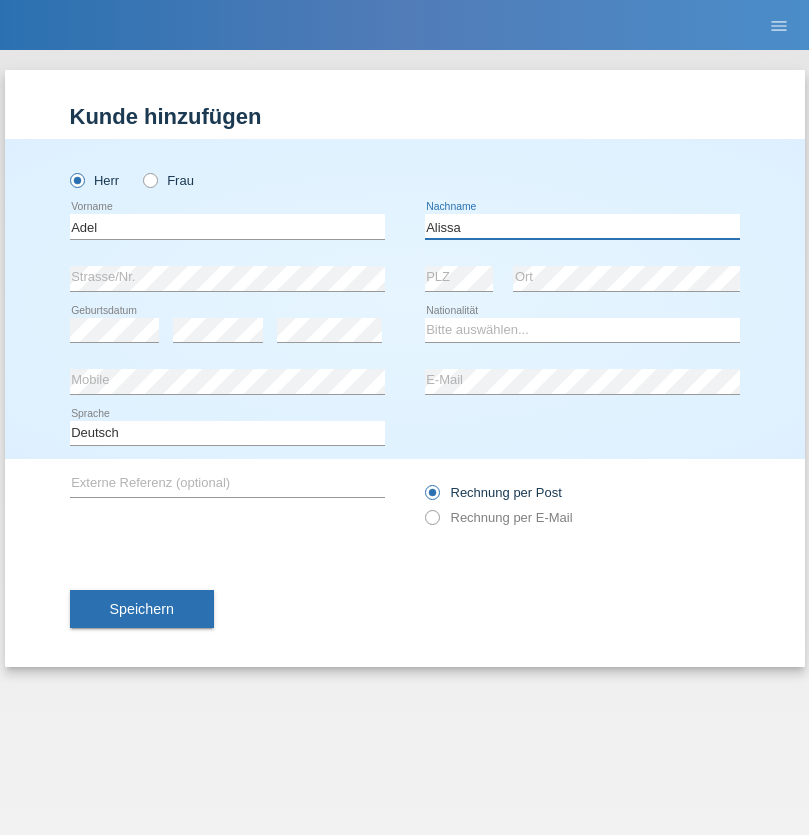 type on "Alissa" 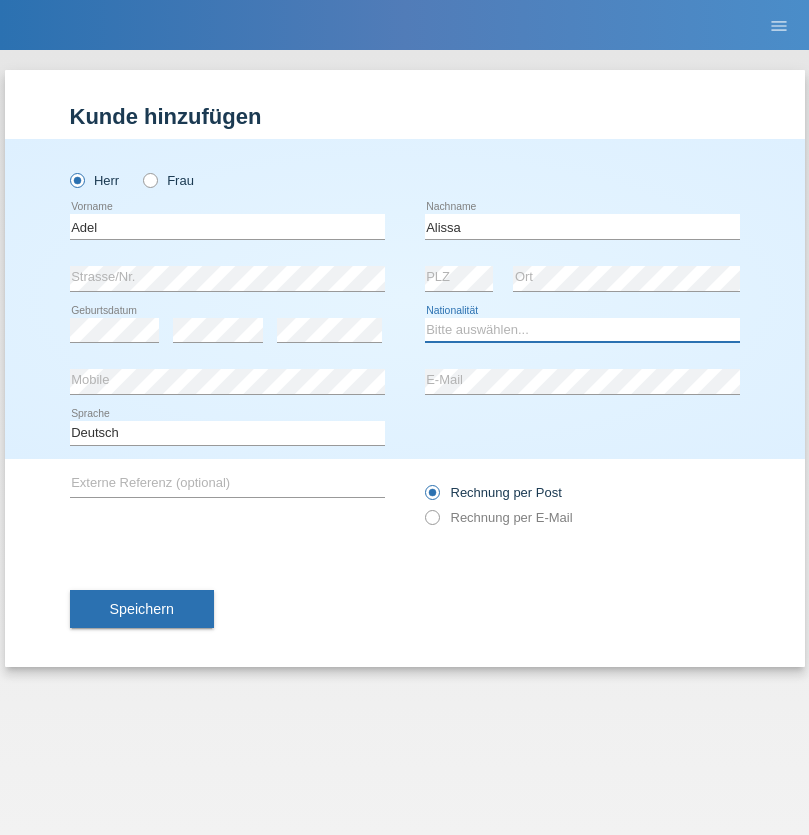 select on "SY" 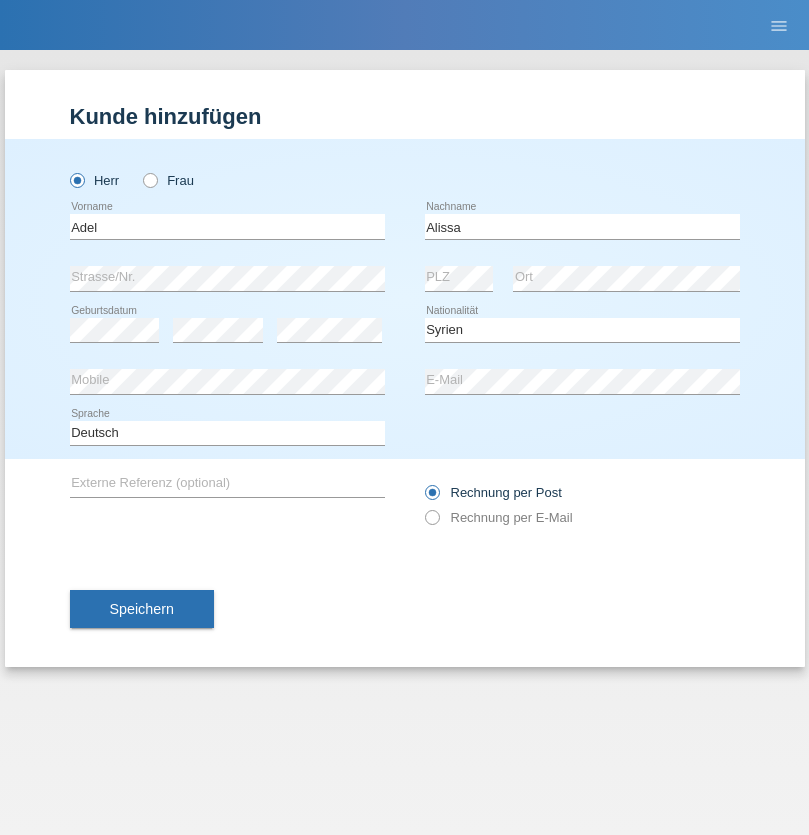 select on "C" 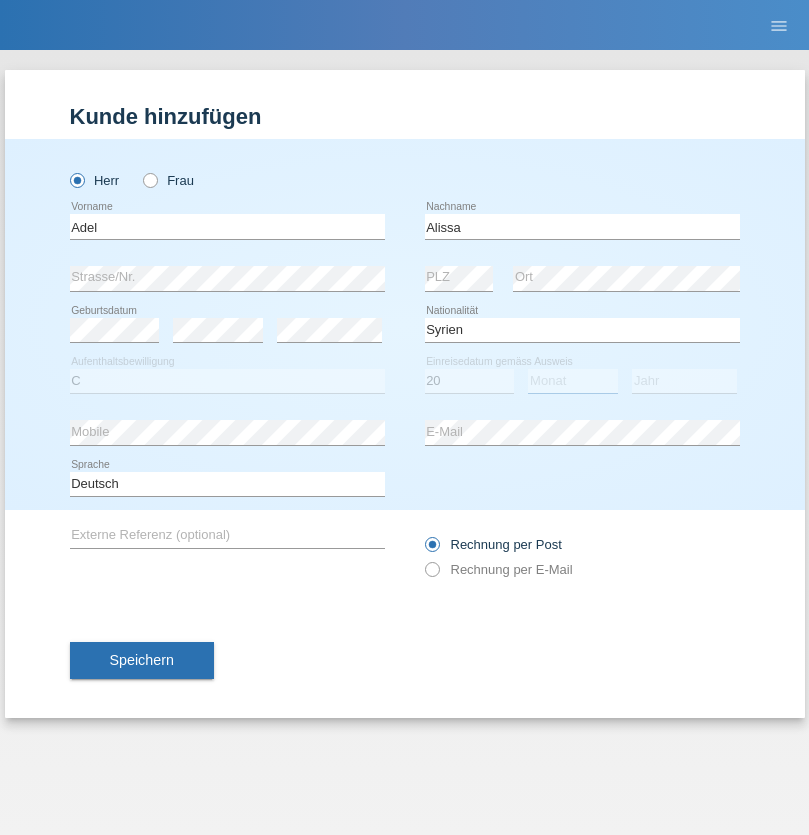 select on "09" 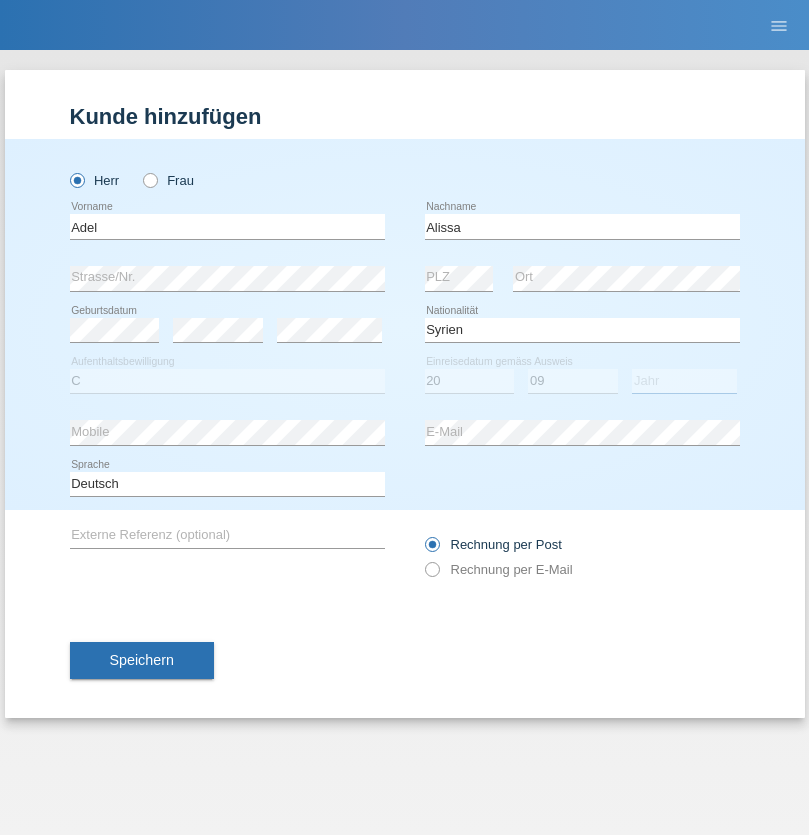 select on "2018" 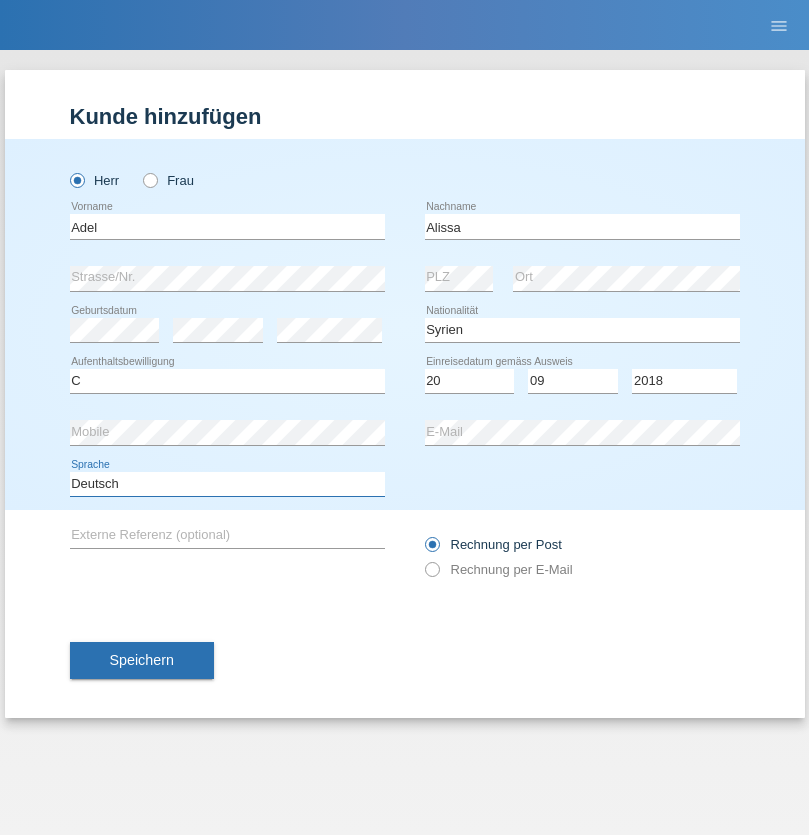 select on "en" 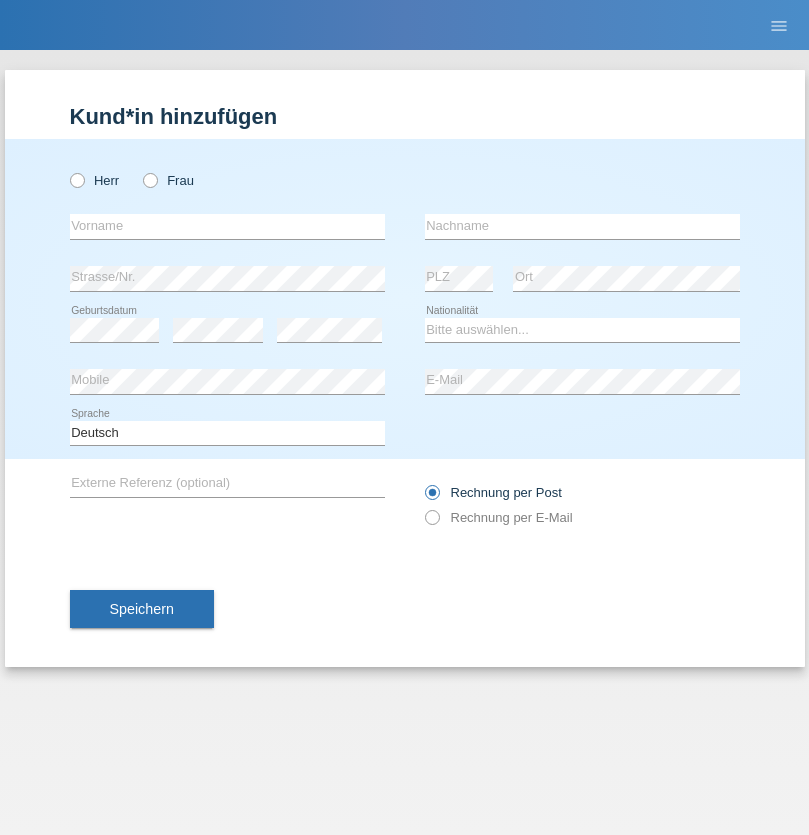 scroll, scrollTop: 0, scrollLeft: 0, axis: both 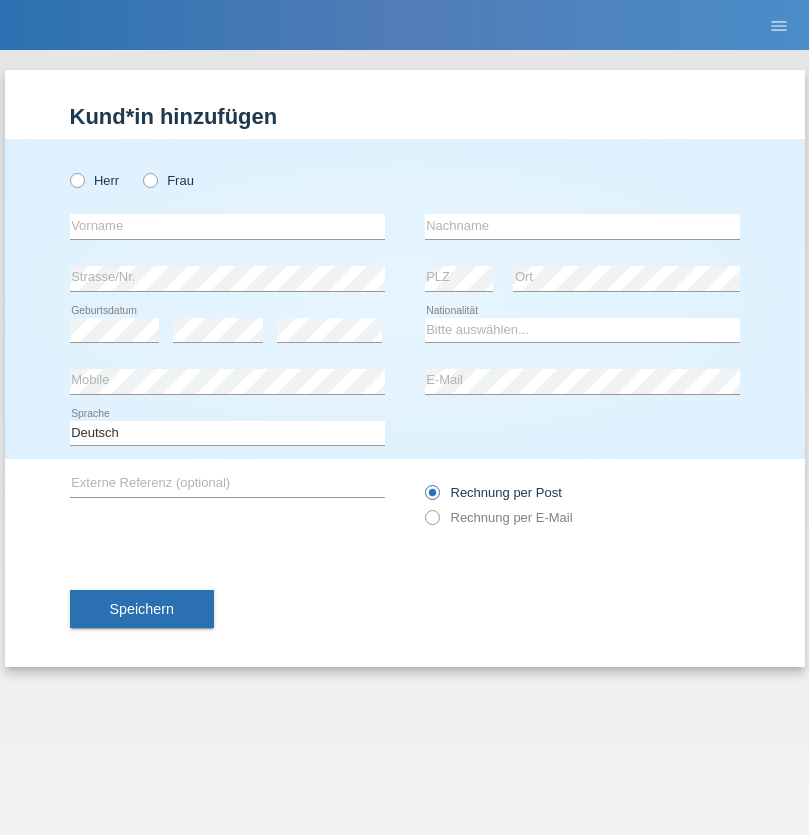 radio on "true" 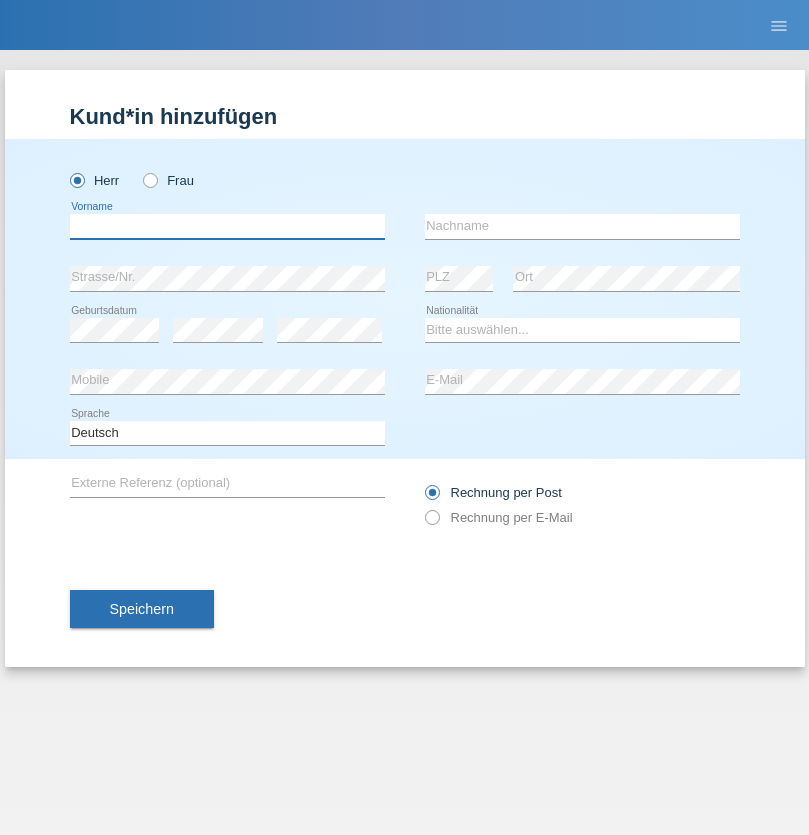 click at bounding box center [227, 226] 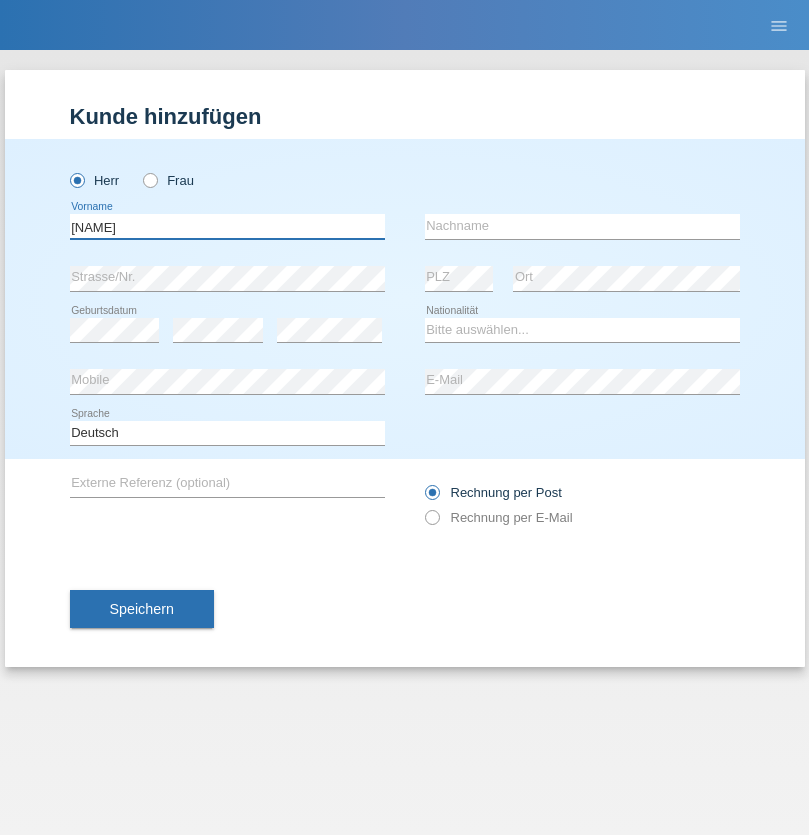 type on "[NAME]" 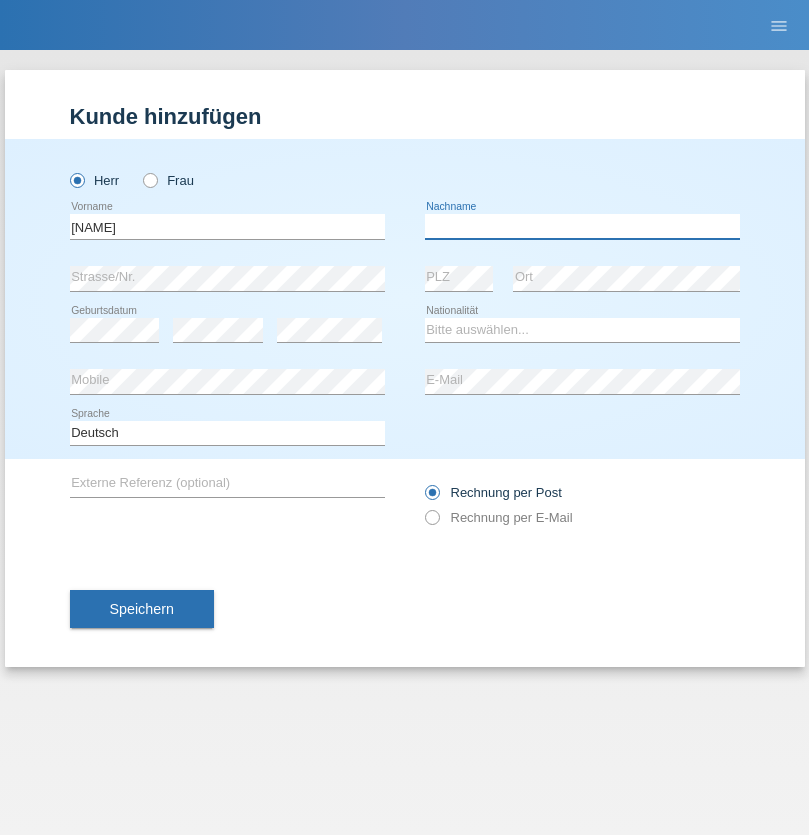 click at bounding box center (582, 226) 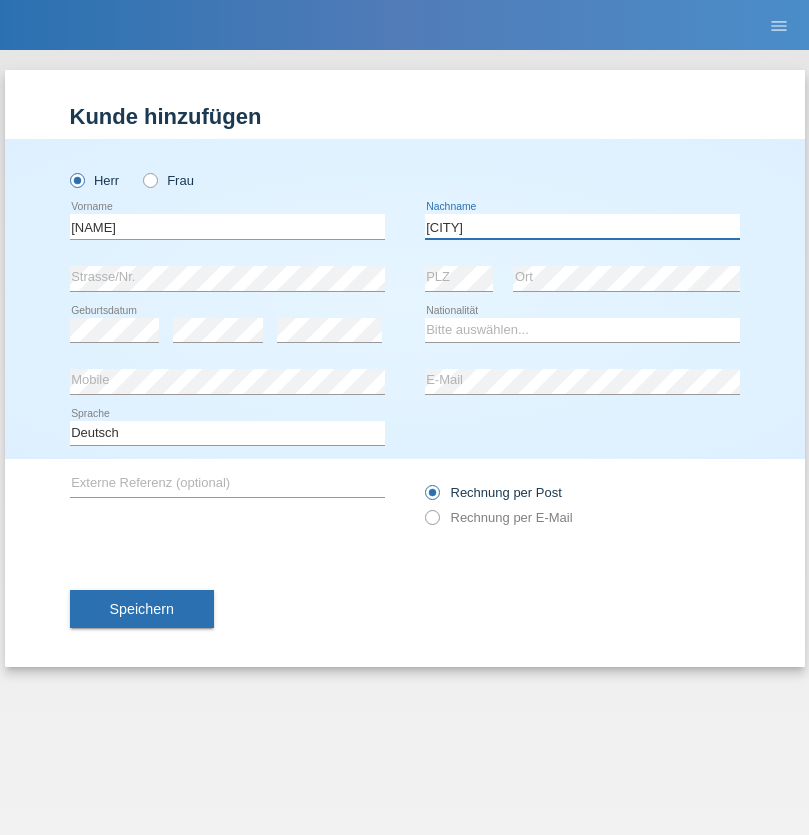 type on "[CITY]" 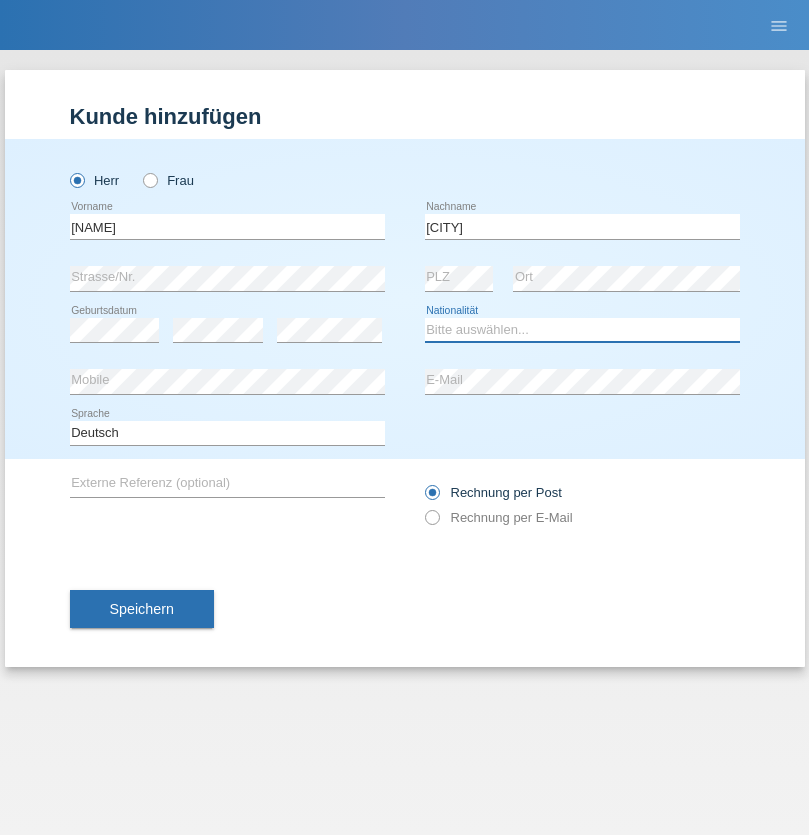 select on "DE" 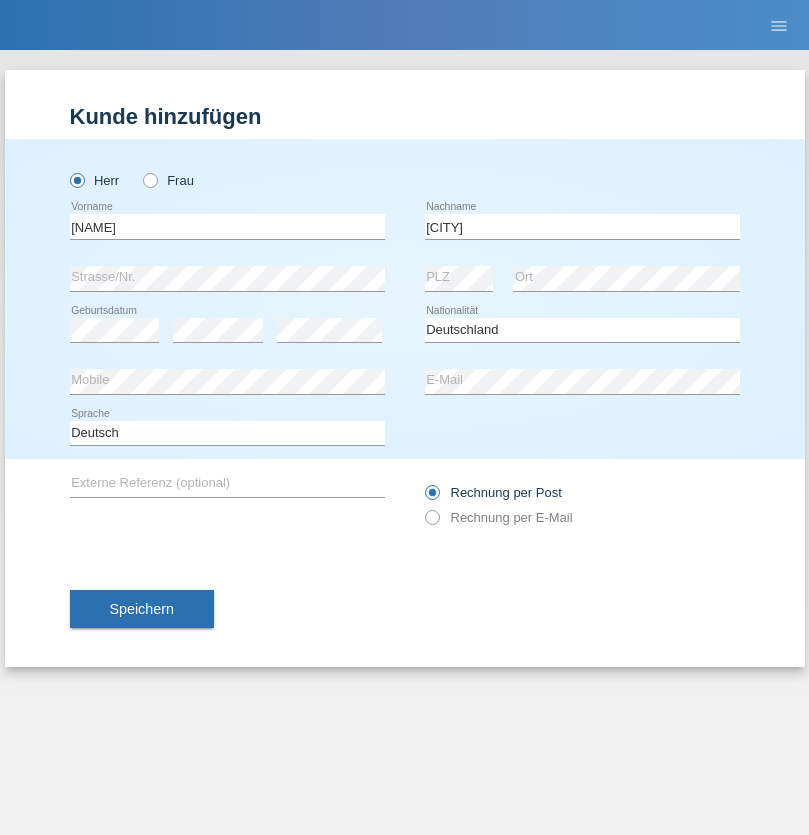 select on "C" 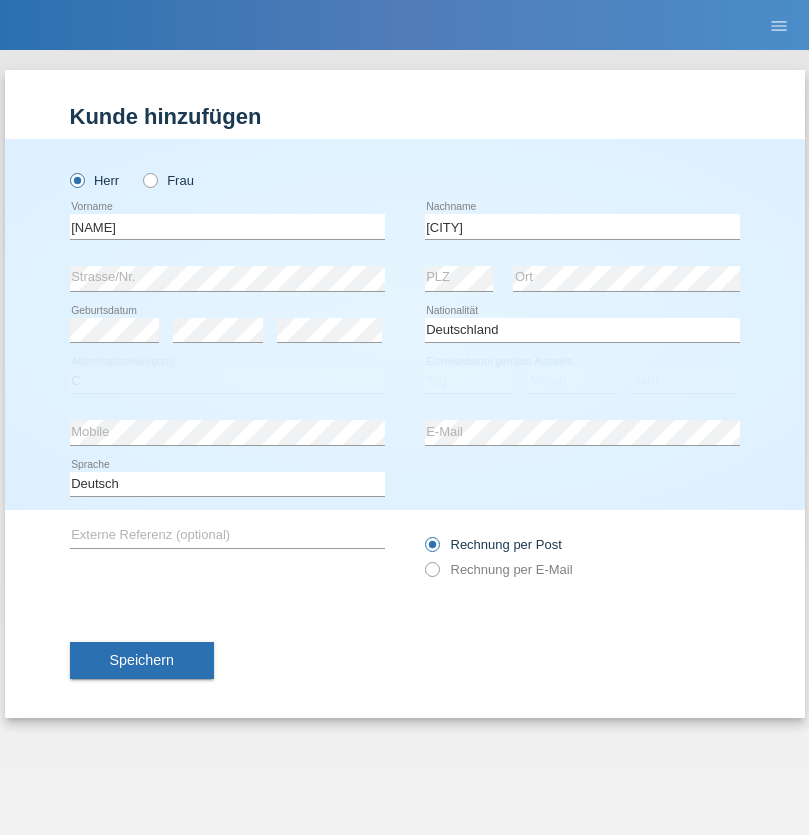 select on "01" 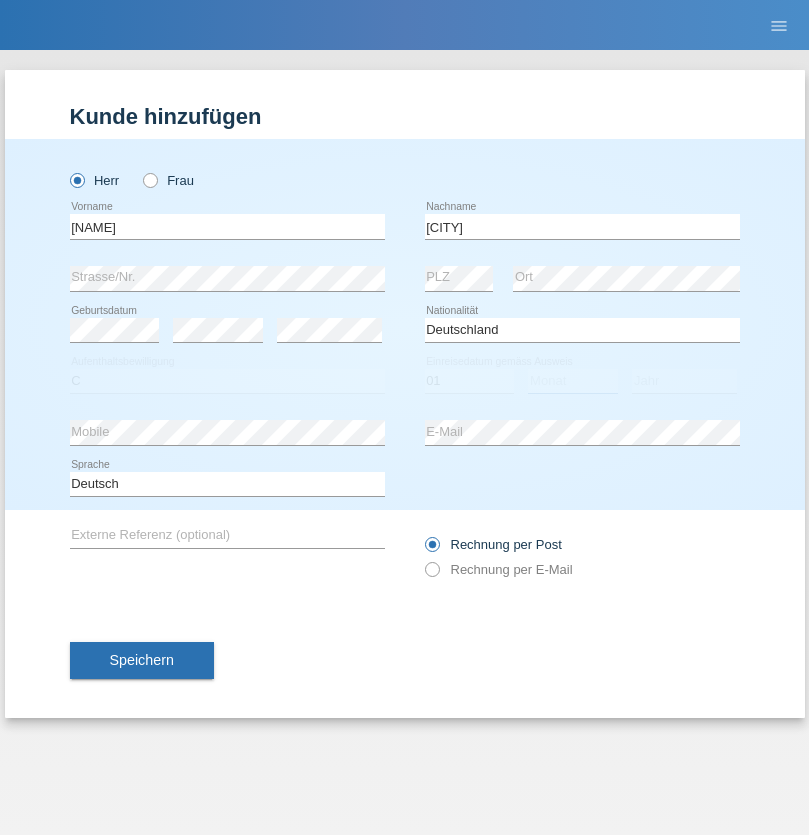 select on "11" 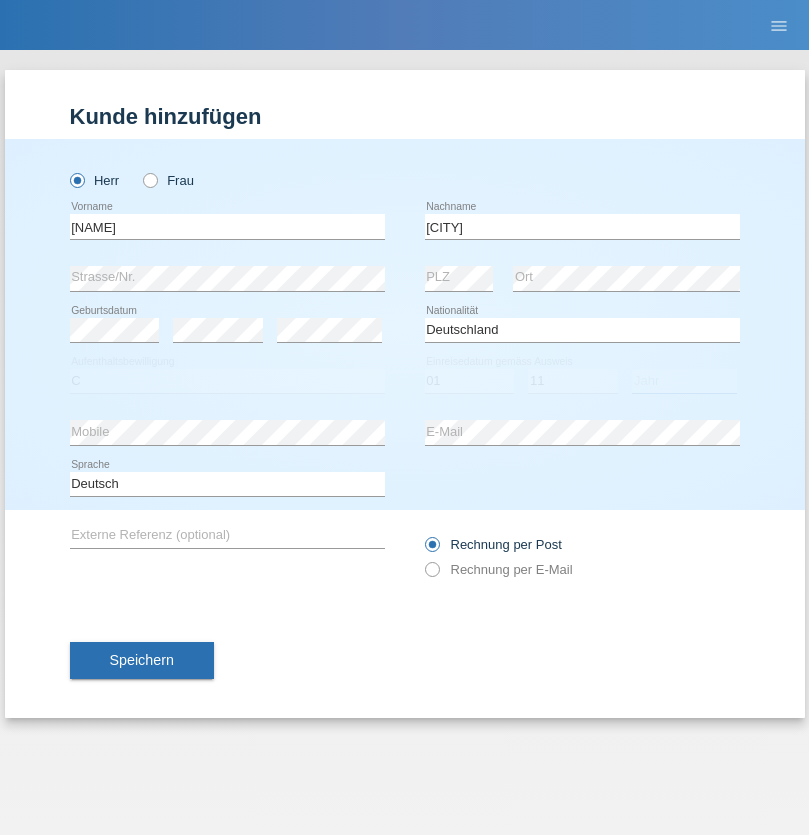 select on "2018" 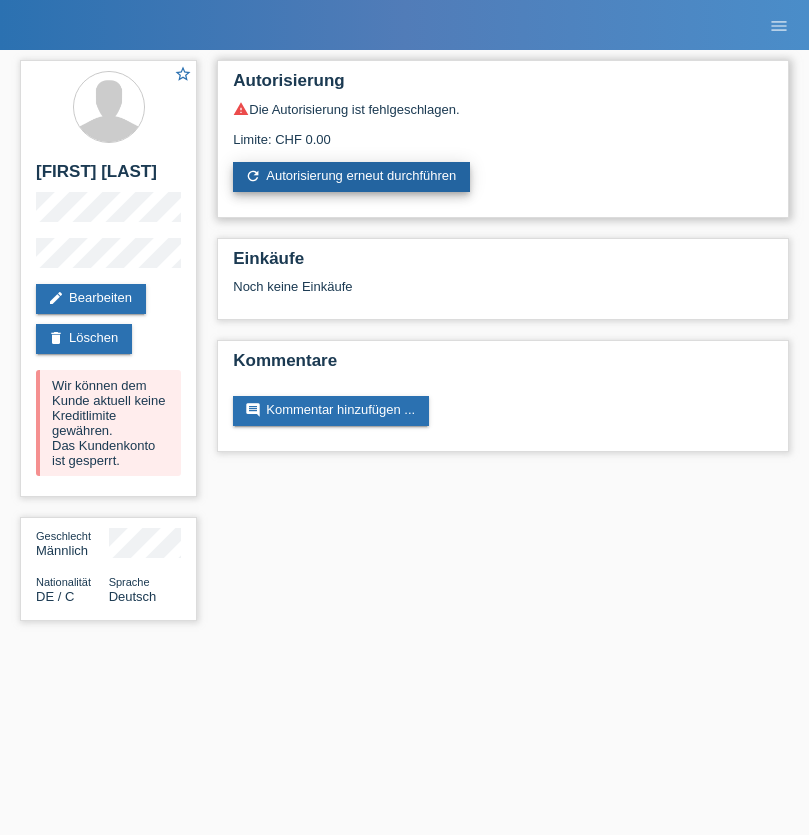 click on "refresh  Autorisierung erneut durchführen" at bounding box center (351, 177) 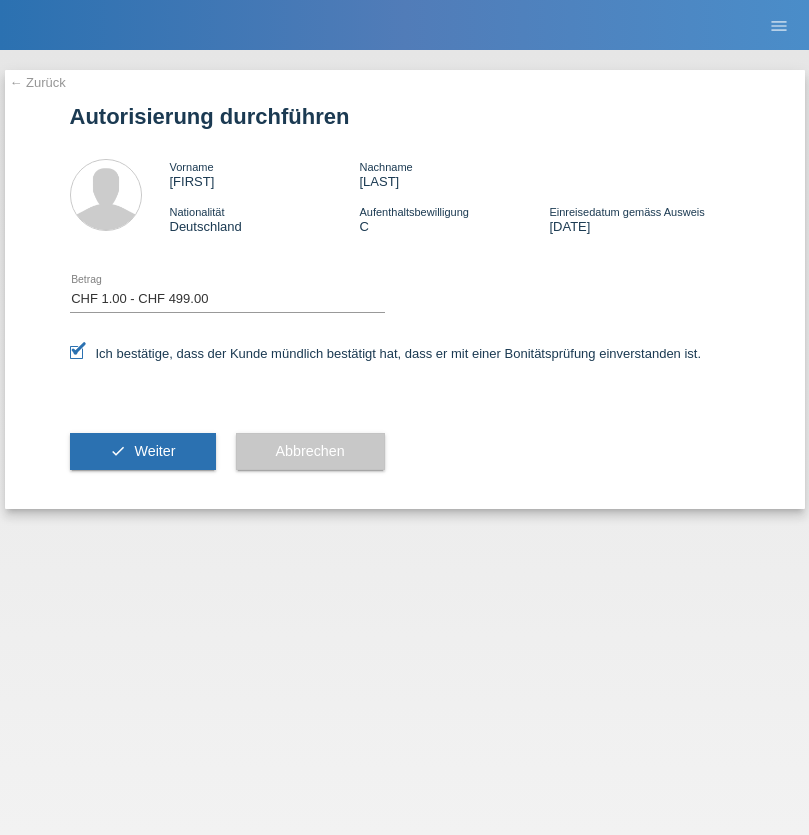 select on "1" 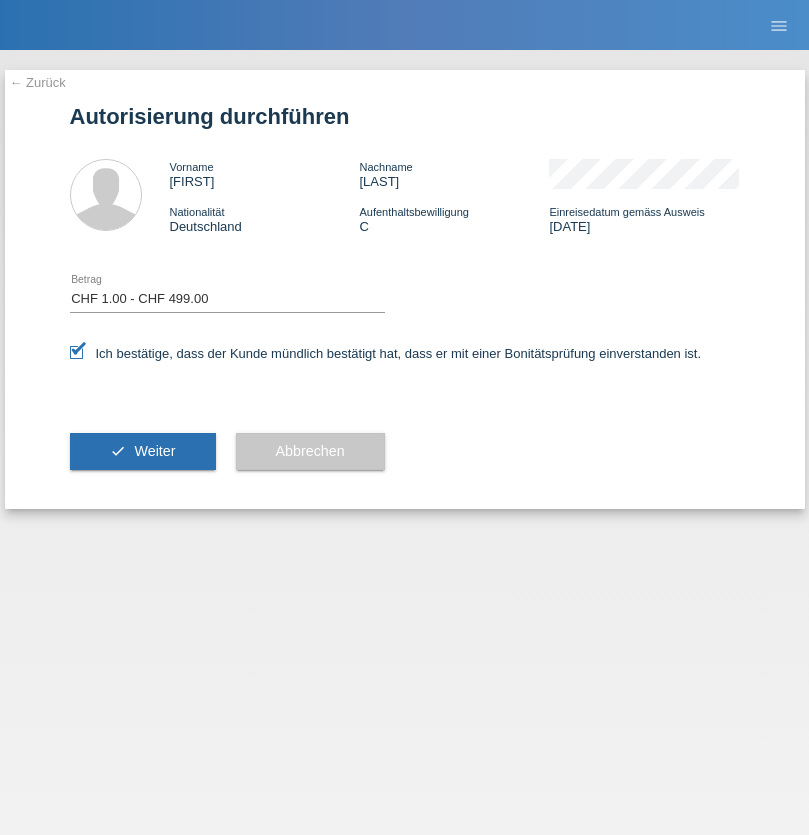 scroll, scrollTop: 0, scrollLeft: 0, axis: both 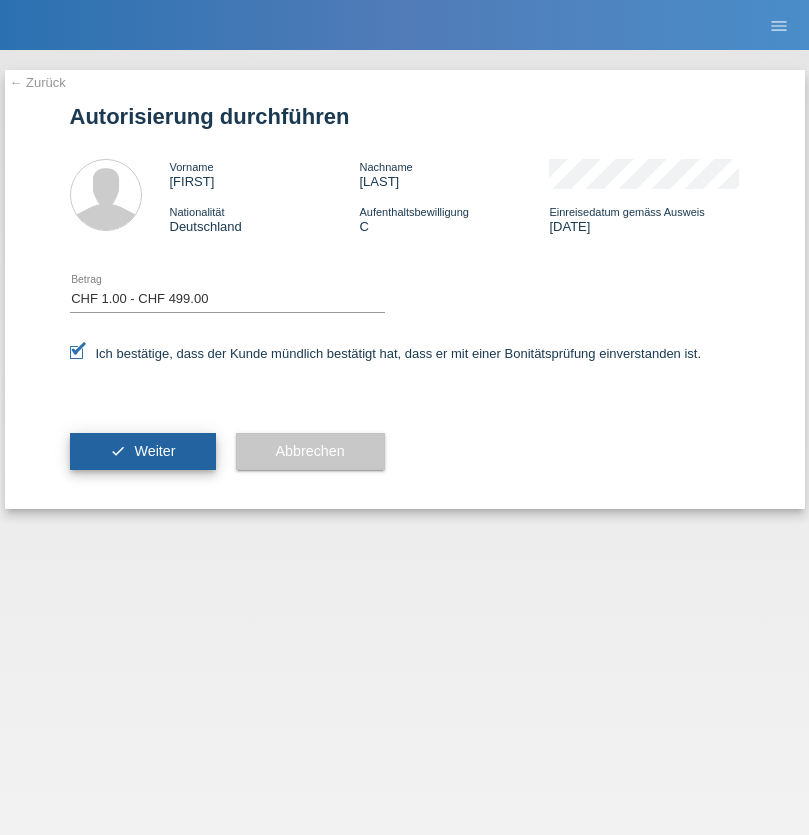 click on "Weiter" at bounding box center [154, 451] 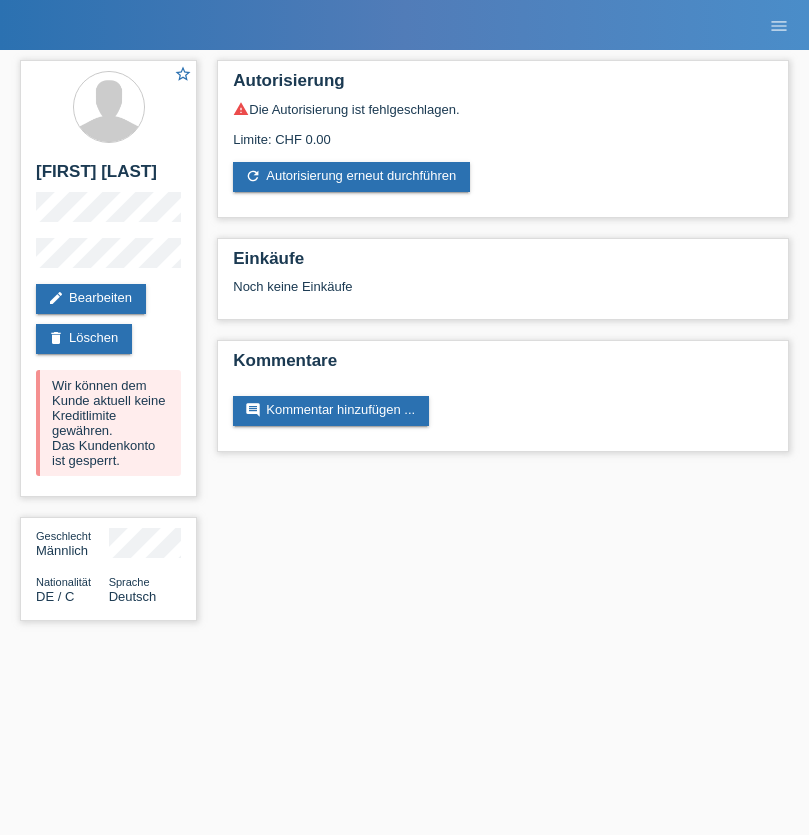 scroll, scrollTop: 0, scrollLeft: 0, axis: both 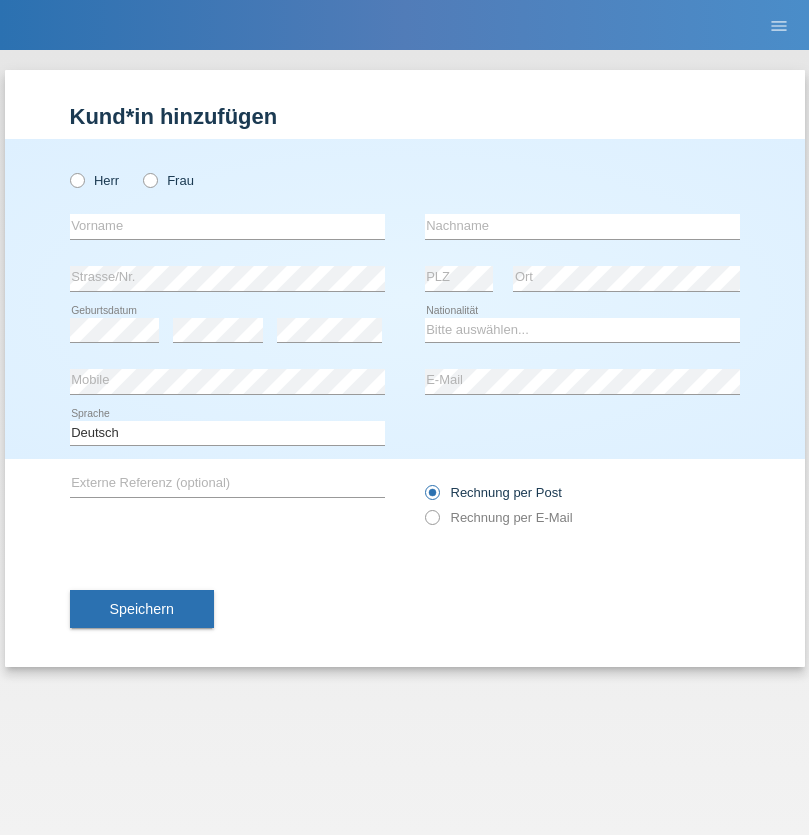 radio on "true" 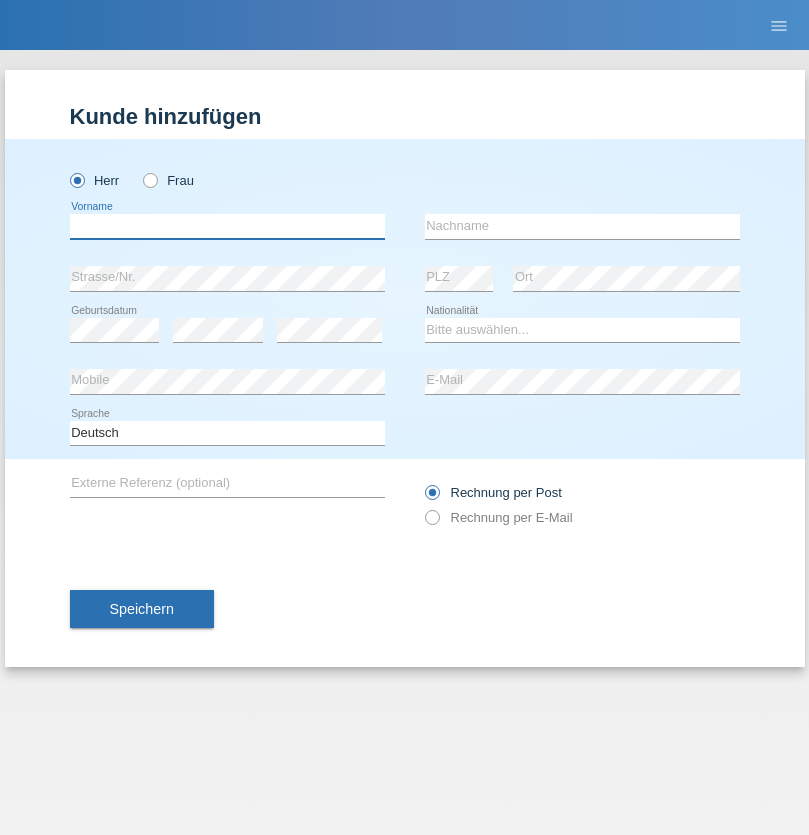 click at bounding box center (227, 226) 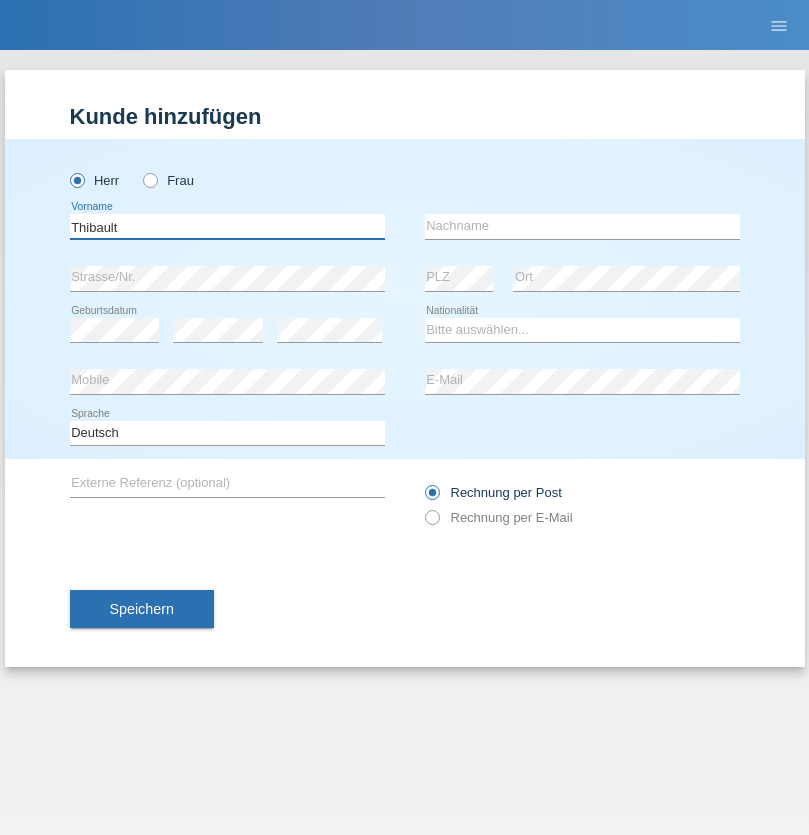 type on "Thibault" 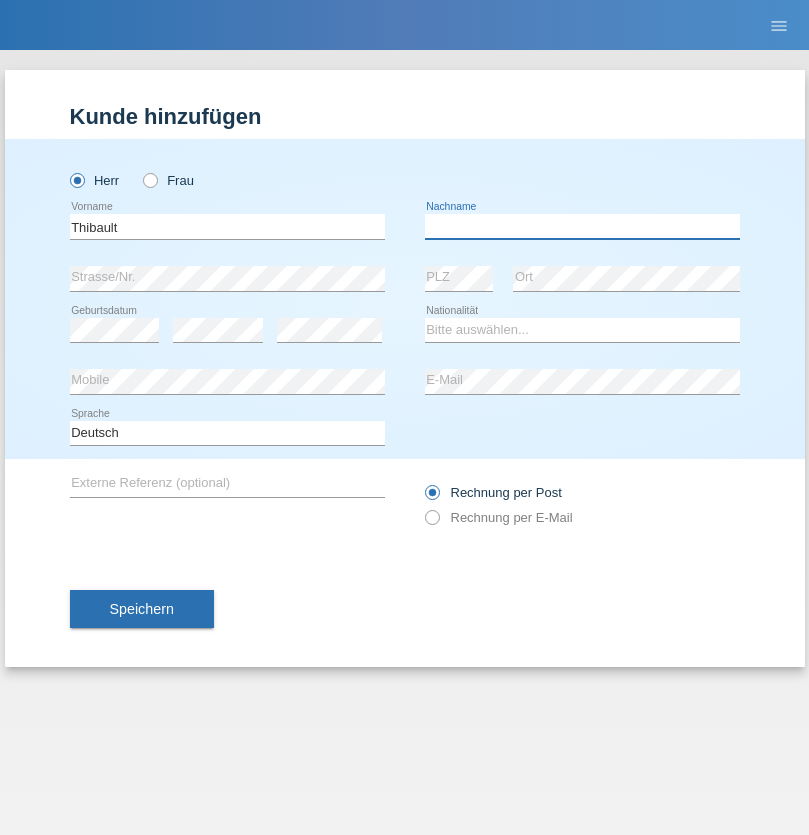 click at bounding box center [582, 226] 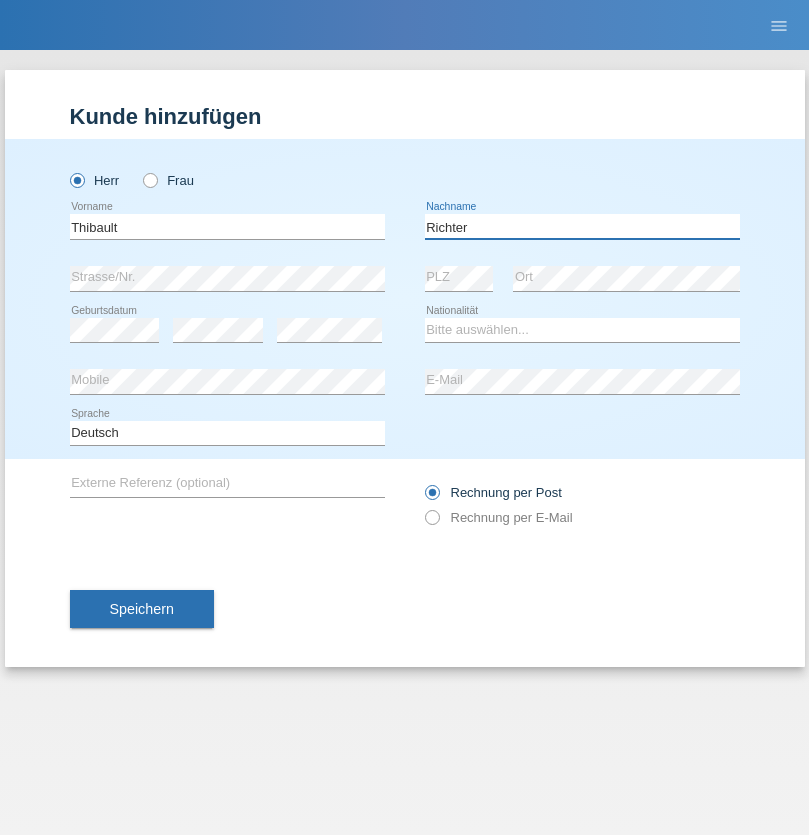 type on "Richter" 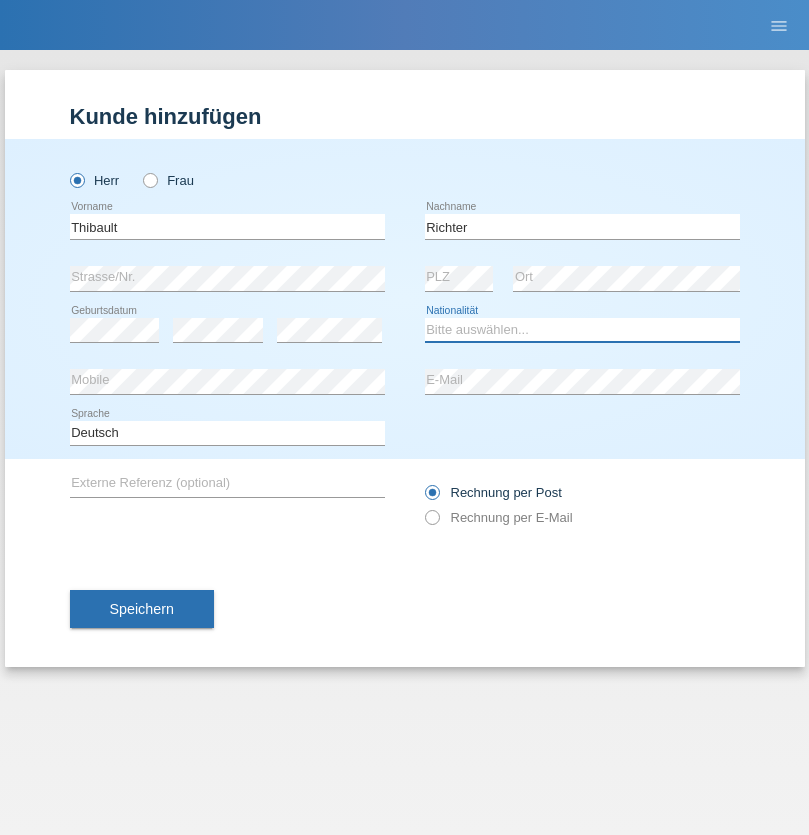 select on "CH" 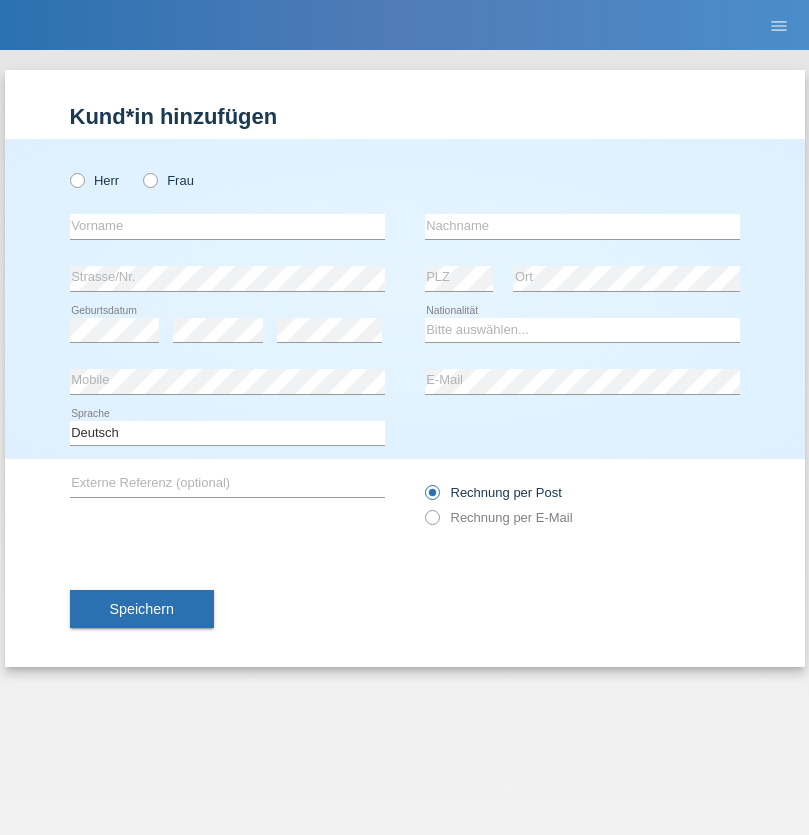 scroll, scrollTop: 0, scrollLeft: 0, axis: both 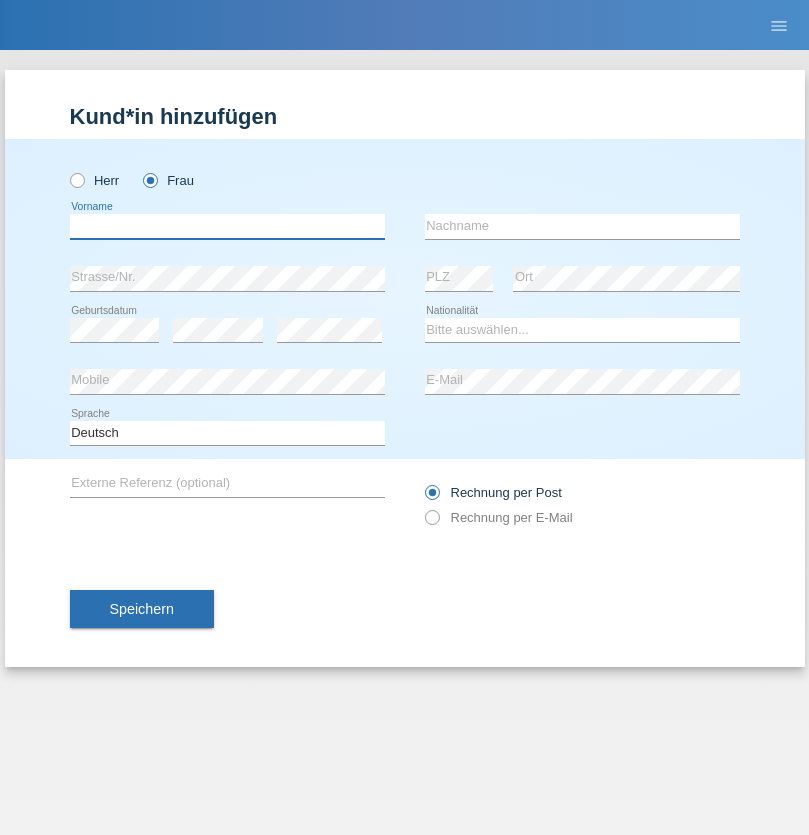 click at bounding box center [227, 226] 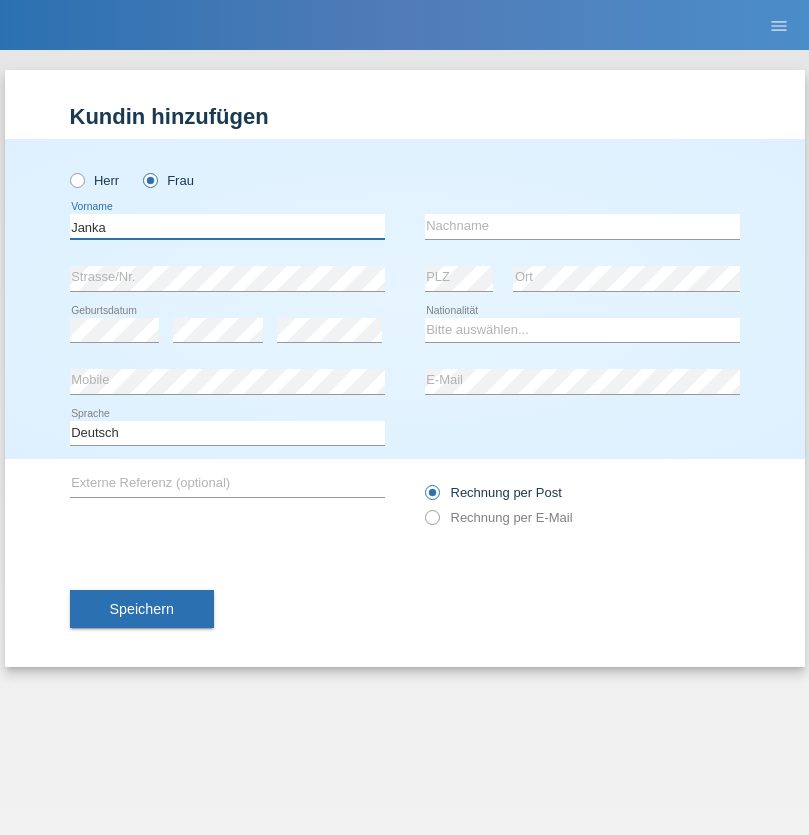type on "Janka" 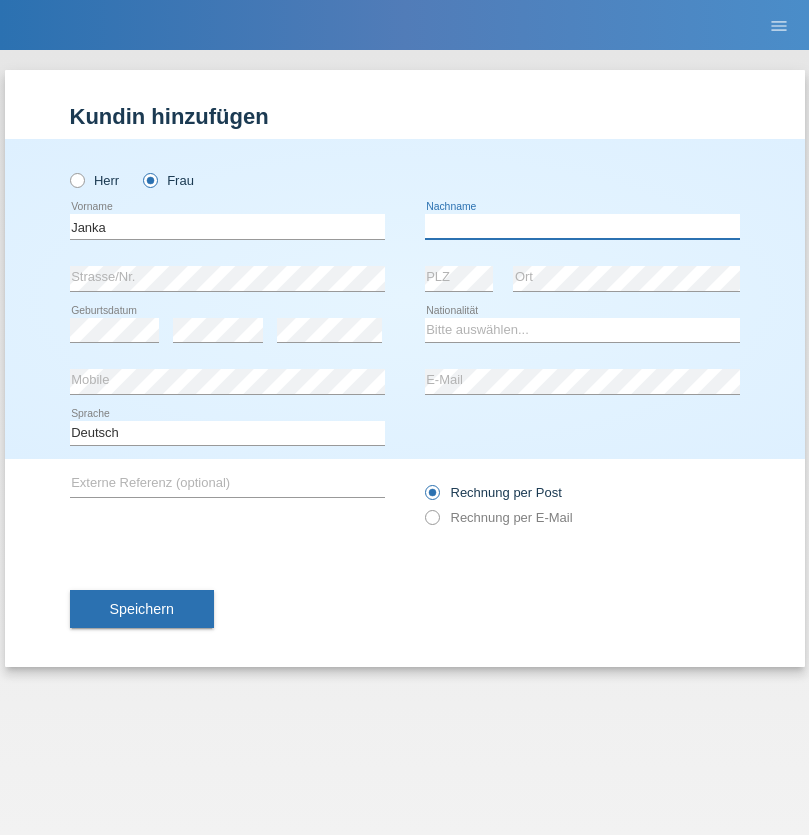 click at bounding box center [582, 226] 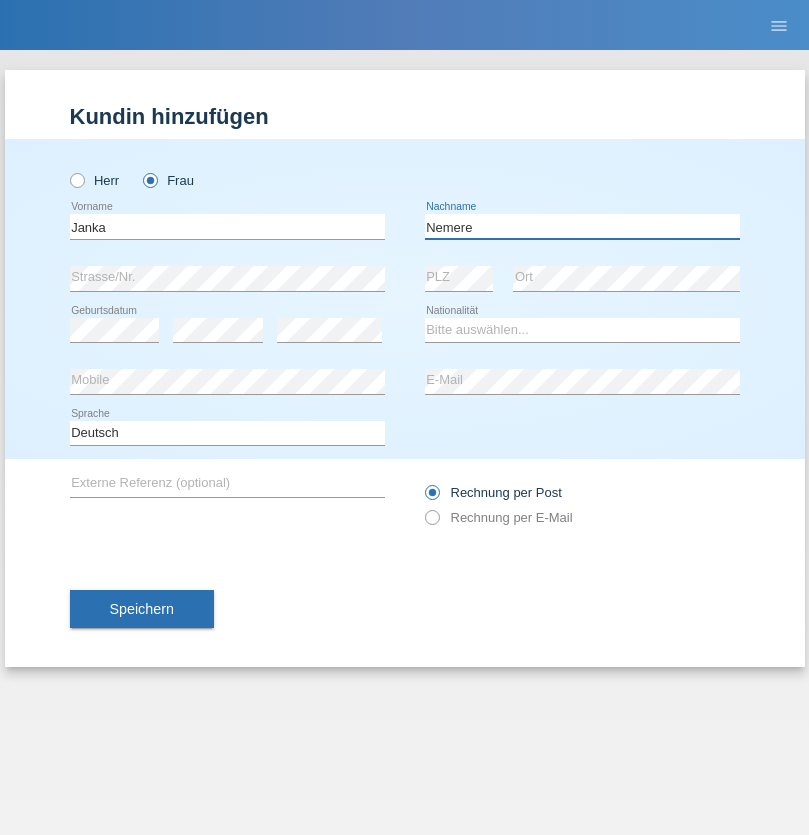 type on "Nemere" 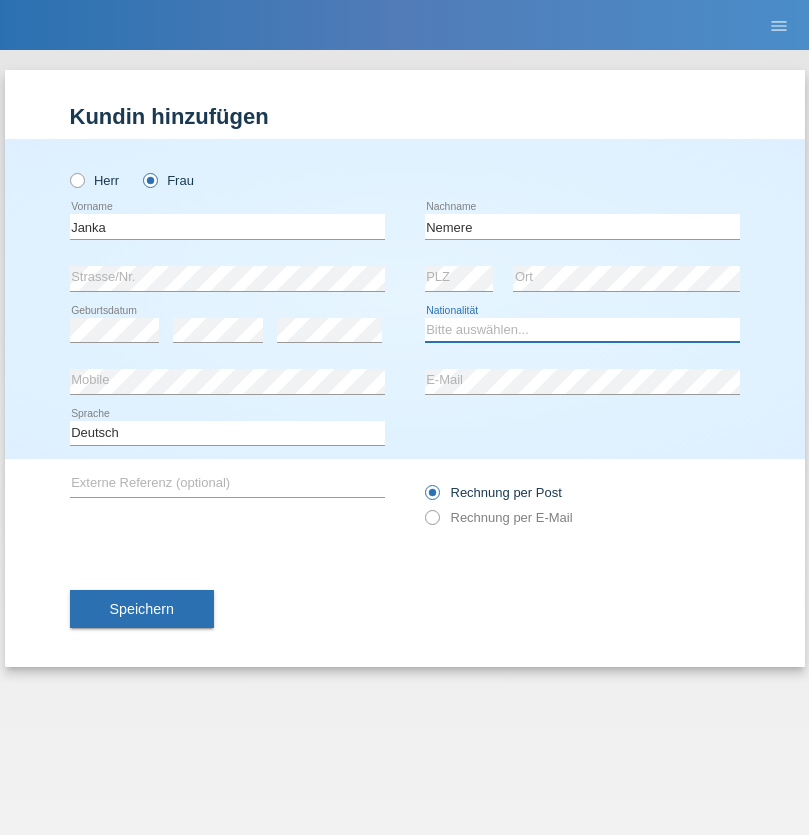 select on "HU" 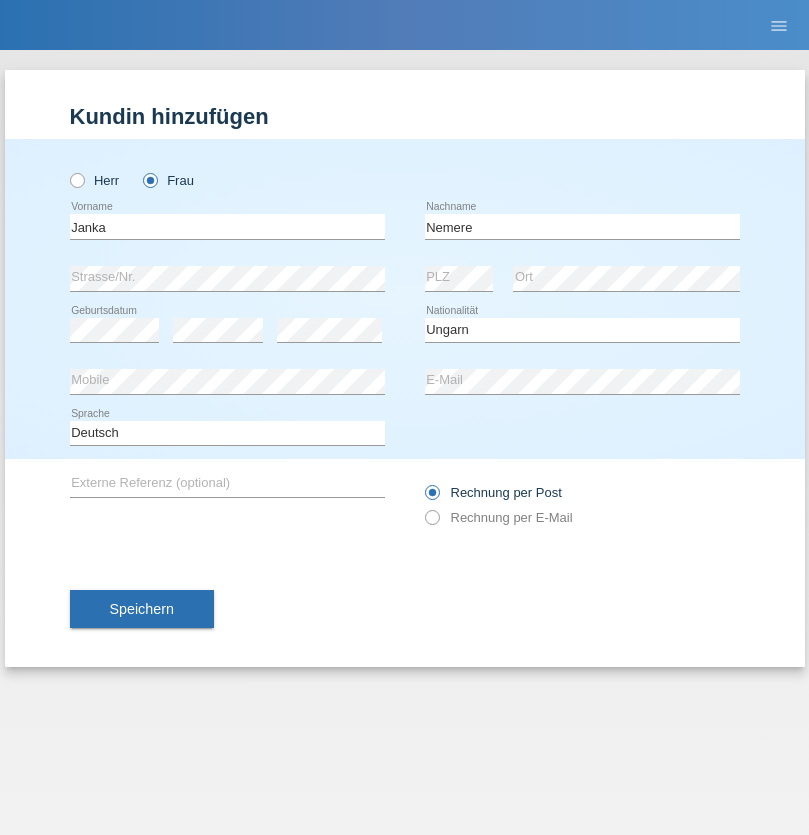 select on "C" 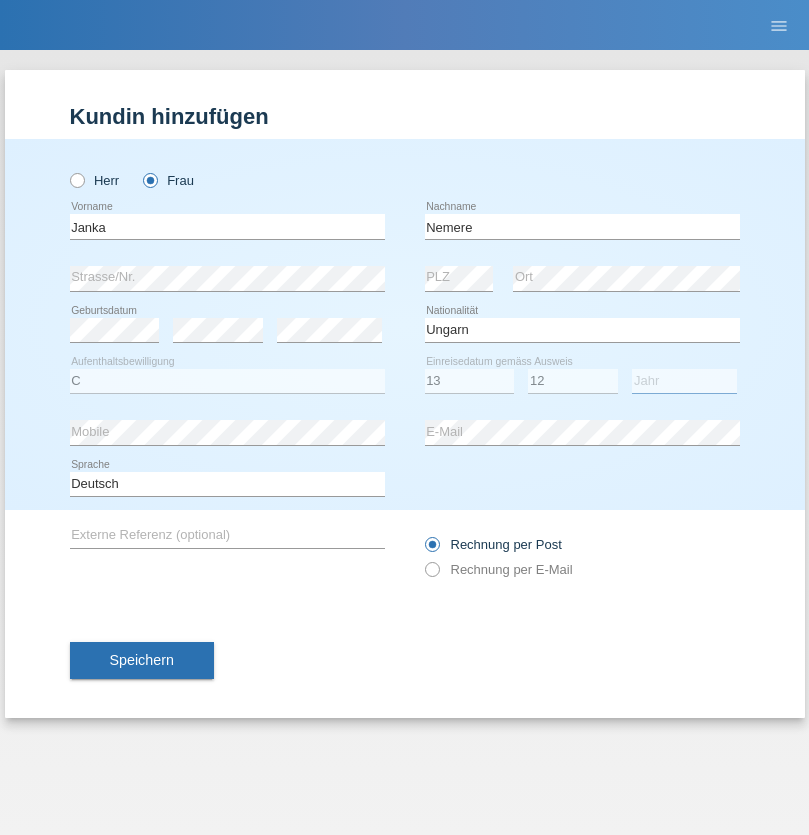 select on "2021" 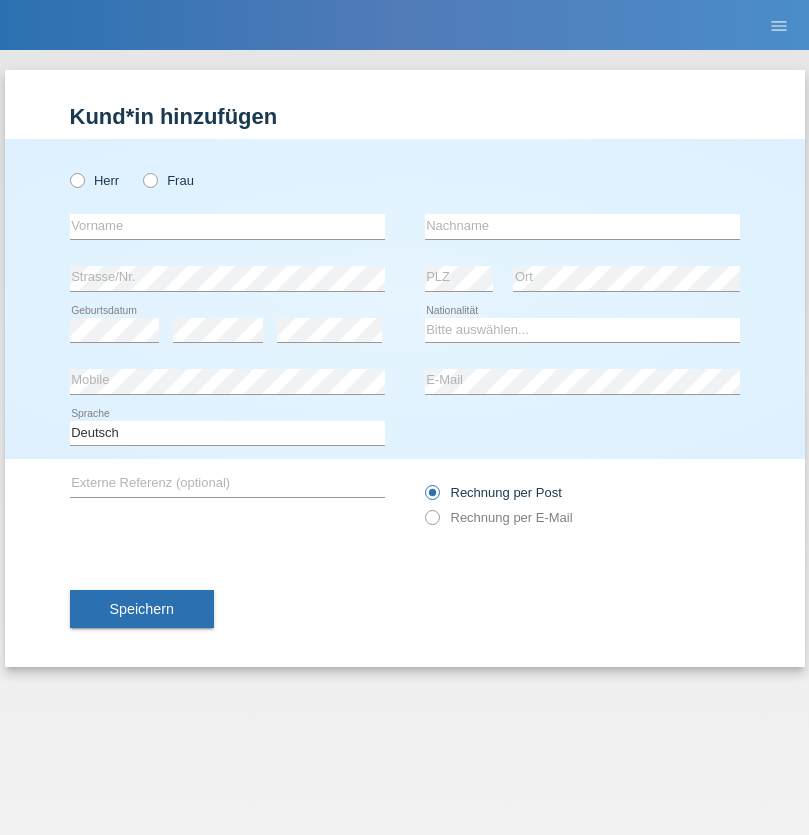 scroll, scrollTop: 0, scrollLeft: 0, axis: both 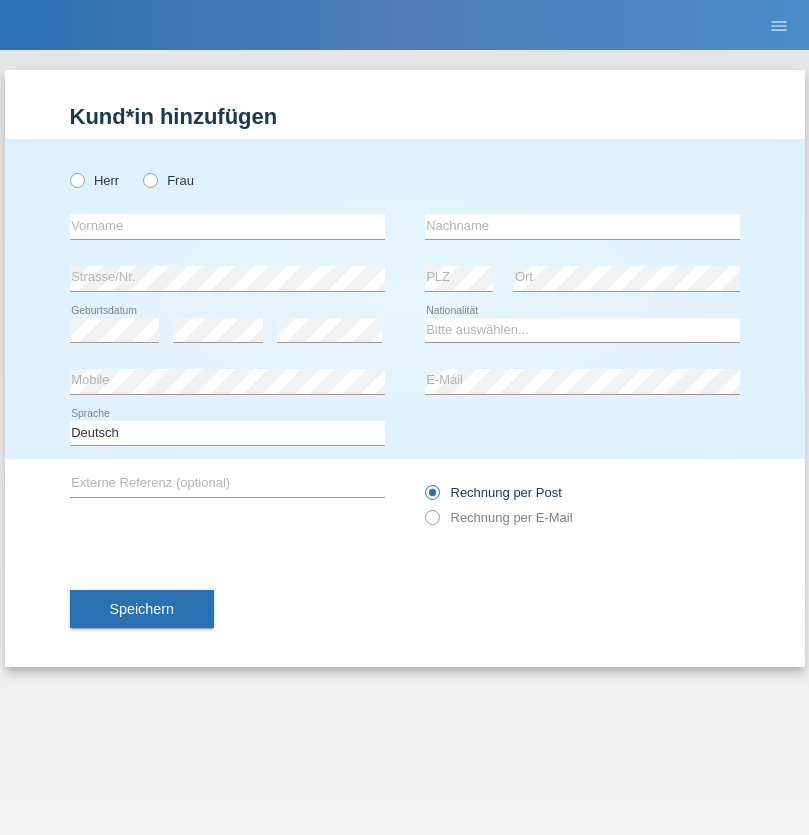 radio on "true" 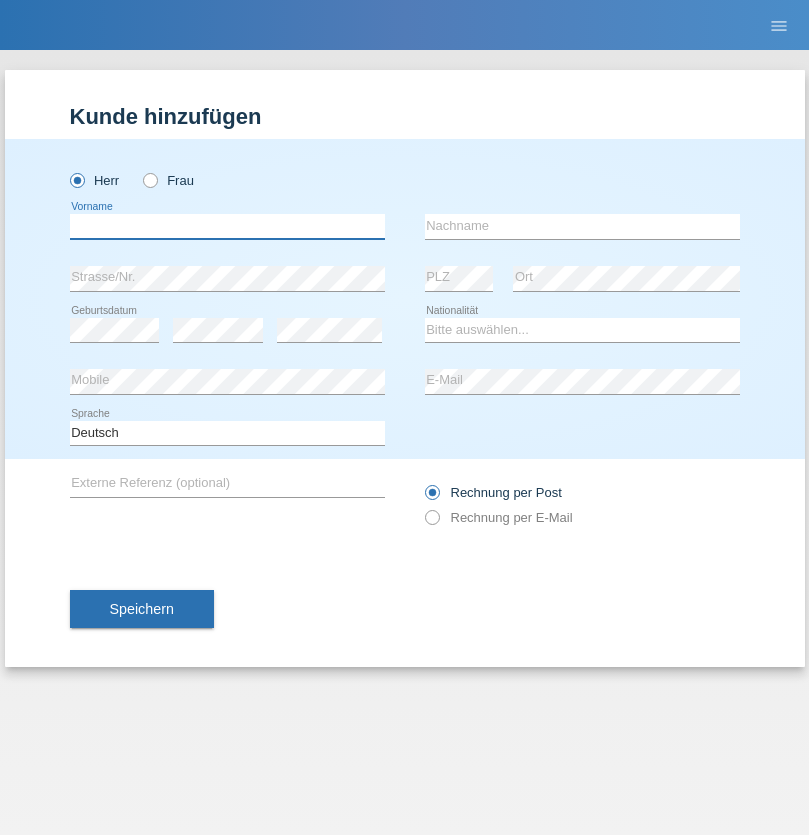 click at bounding box center (227, 226) 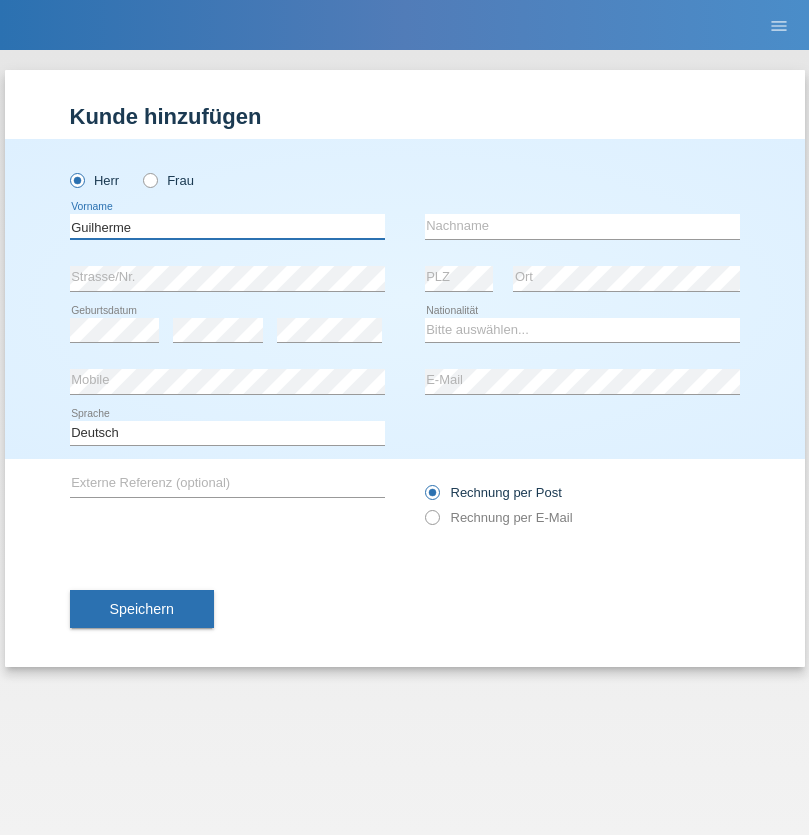 type on "Guilherme" 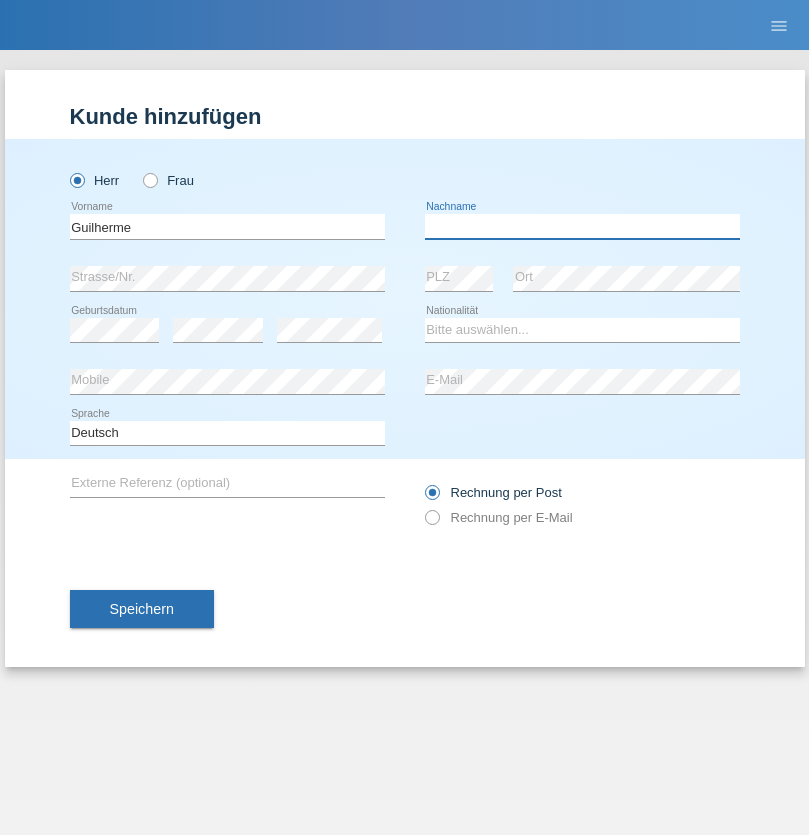 click at bounding box center [582, 226] 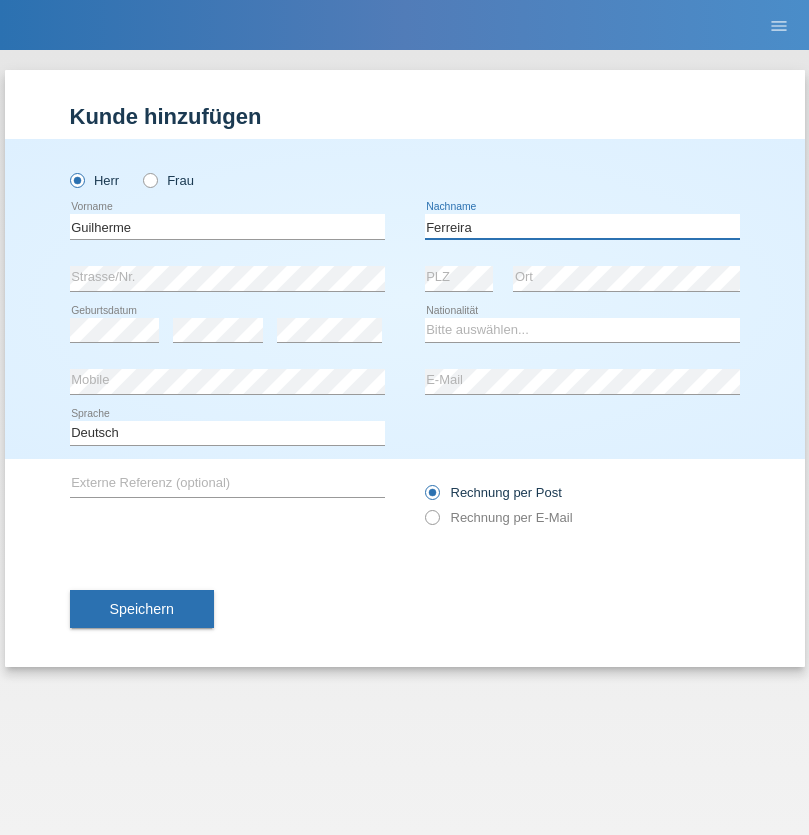 type on "Ferreira" 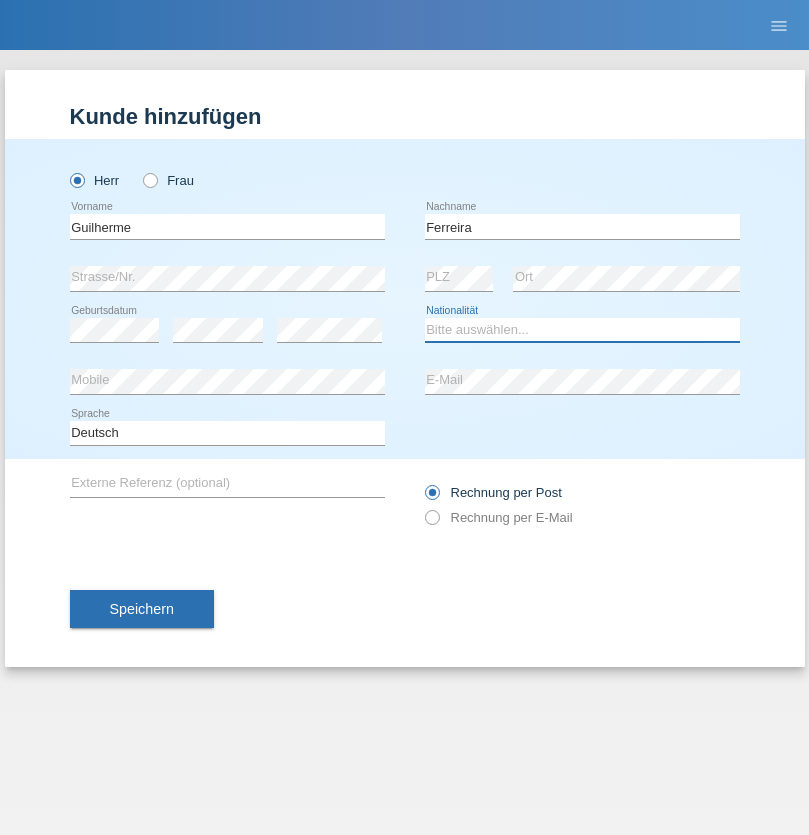 select on "PT" 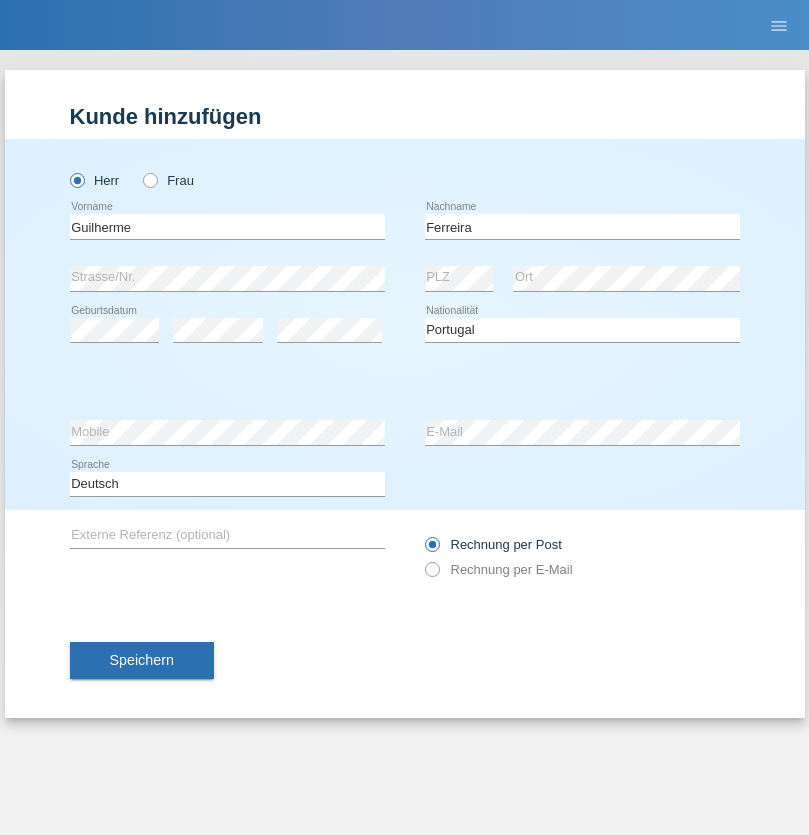 select on "C" 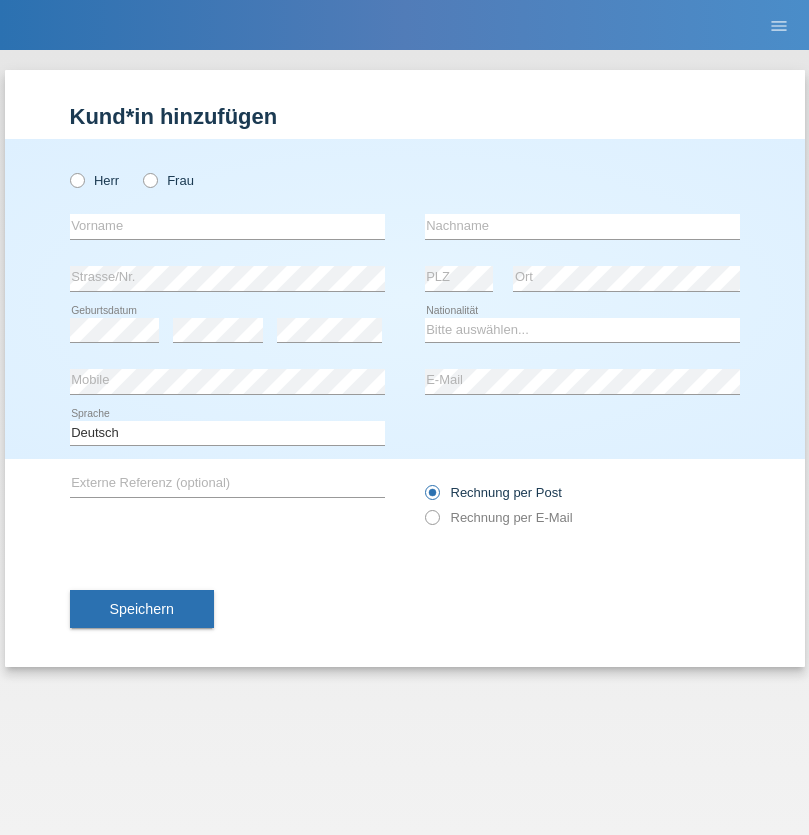 scroll, scrollTop: 0, scrollLeft: 0, axis: both 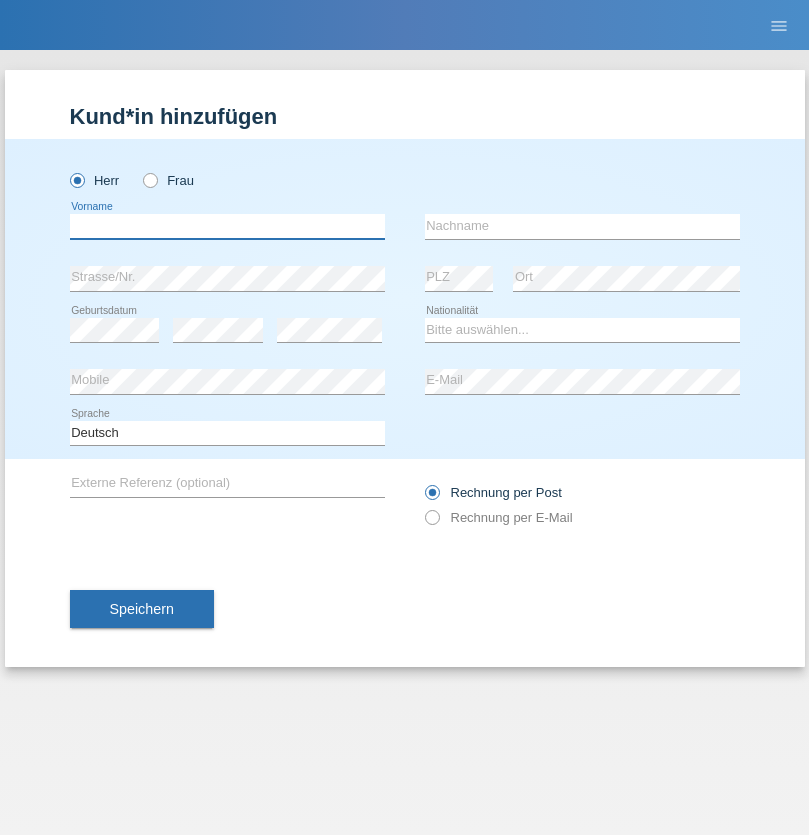 click at bounding box center (227, 226) 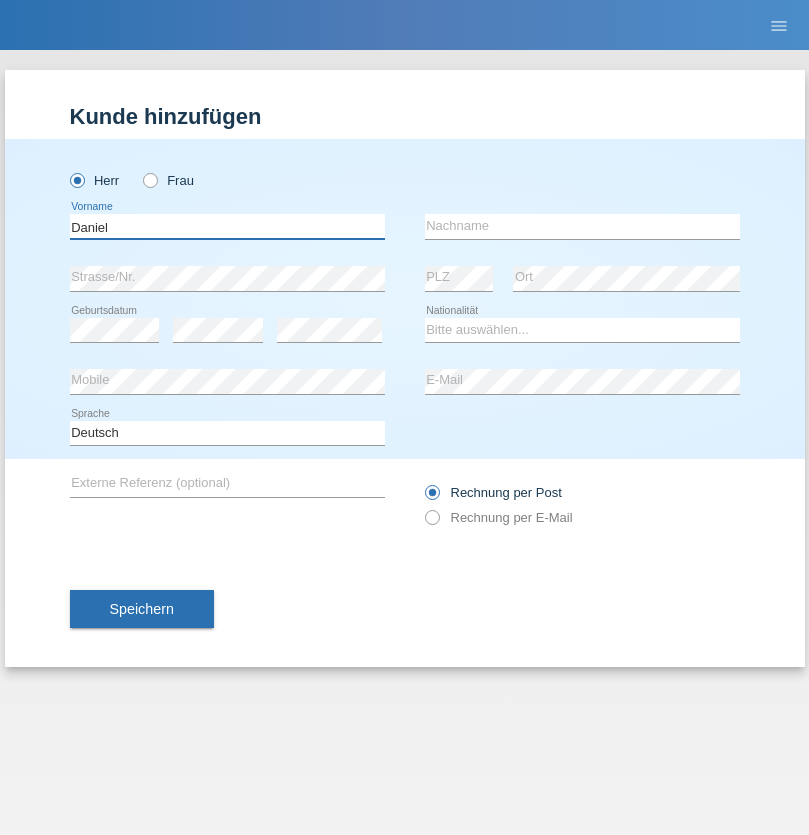 type on "Daniel" 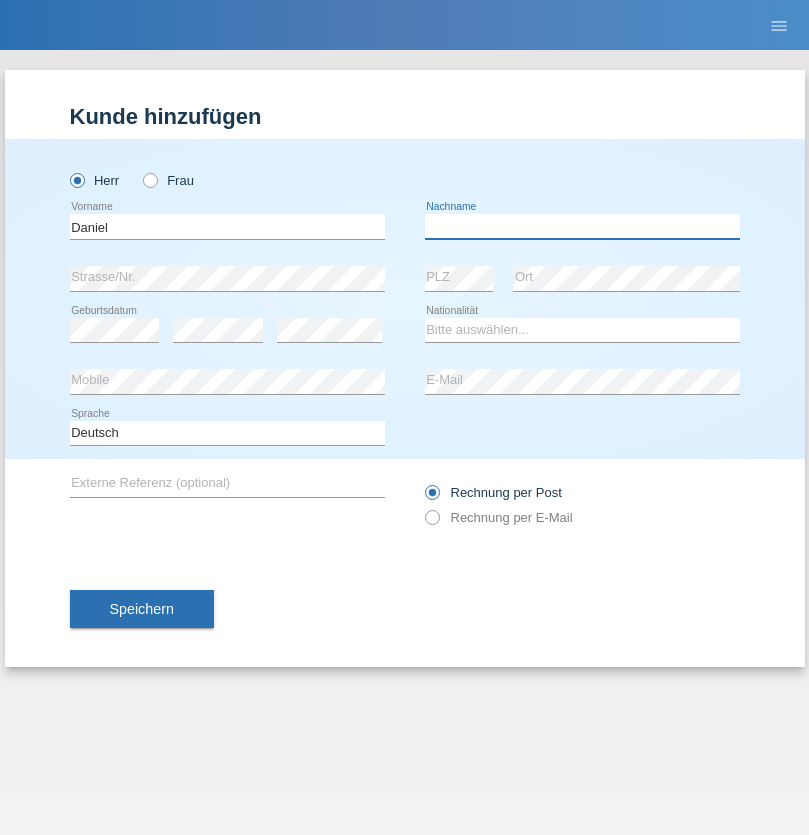 click at bounding box center [582, 226] 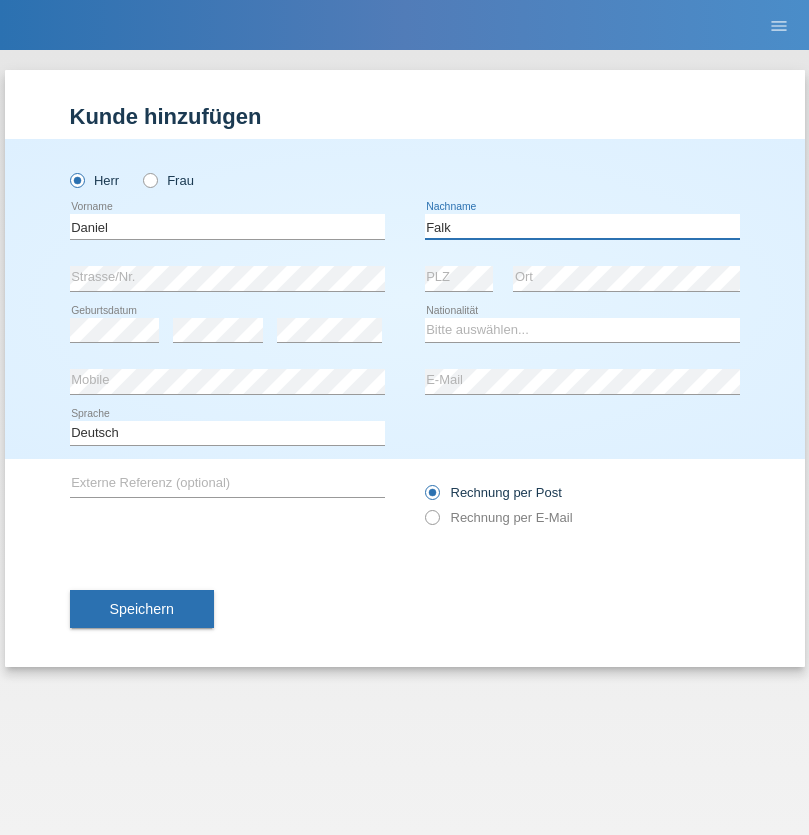 type on "Falk" 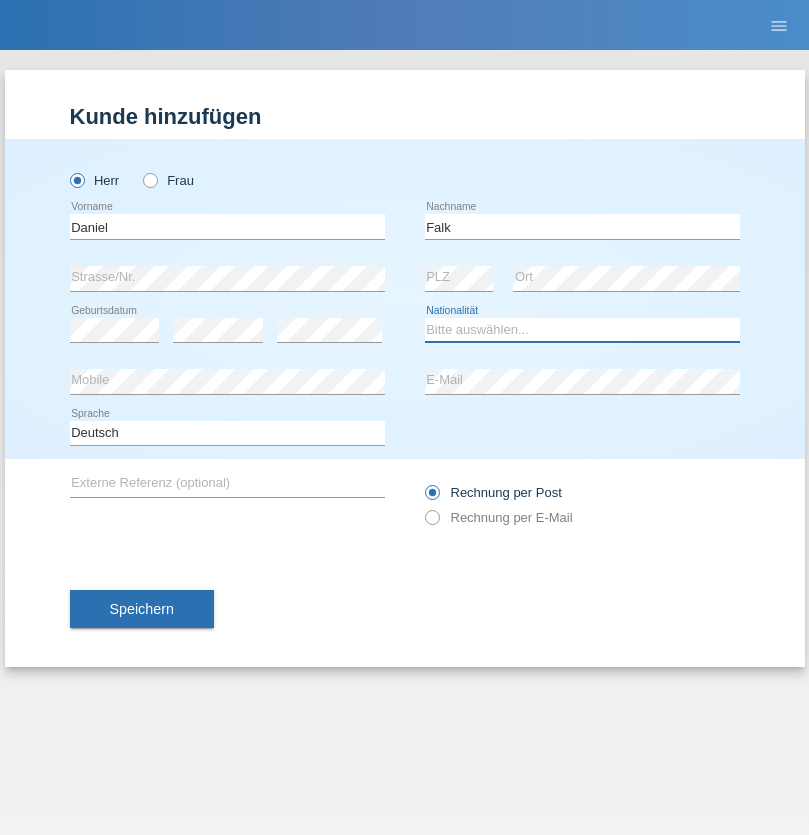 select on "CH" 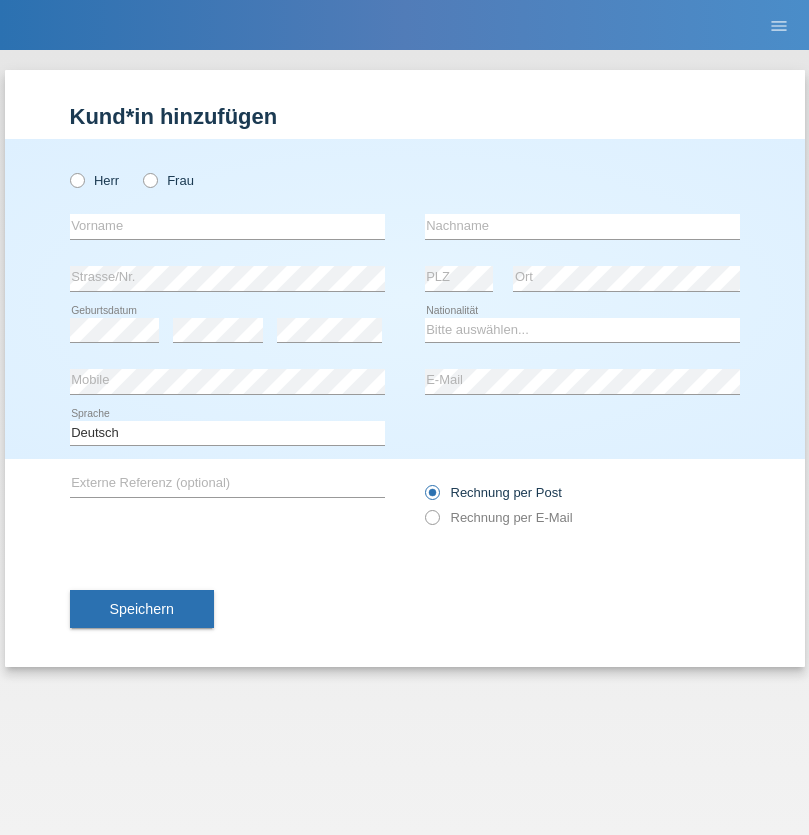 scroll, scrollTop: 0, scrollLeft: 0, axis: both 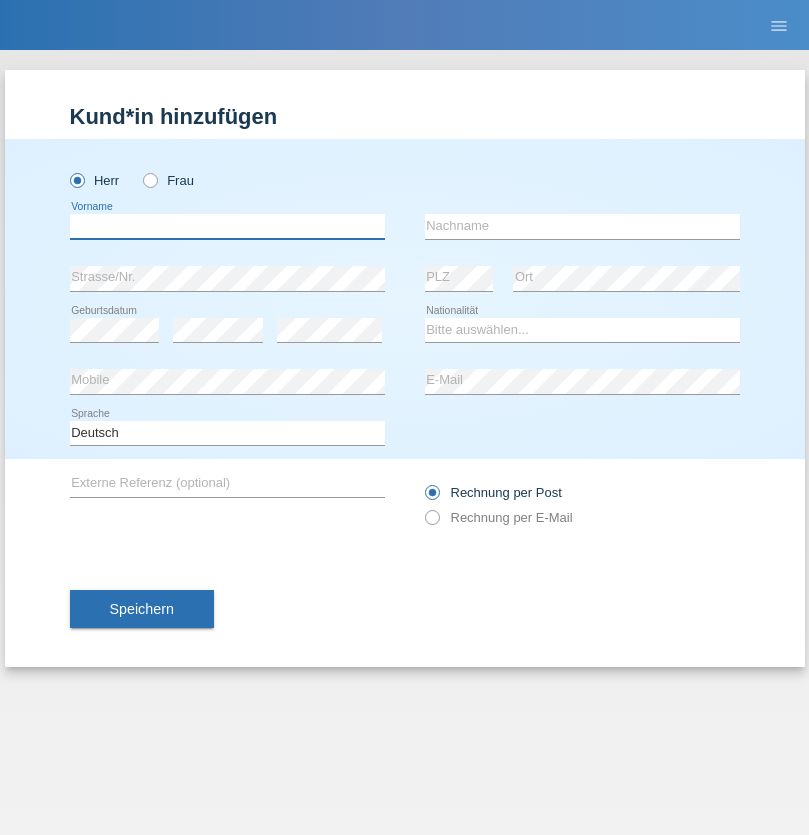 click at bounding box center (227, 226) 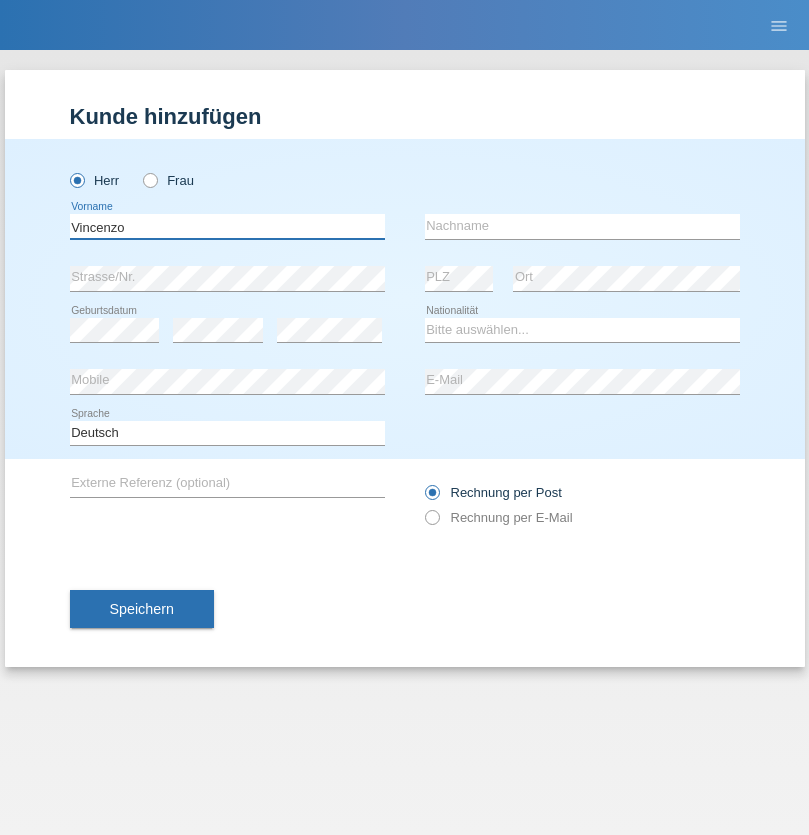 type on "Vincenzo" 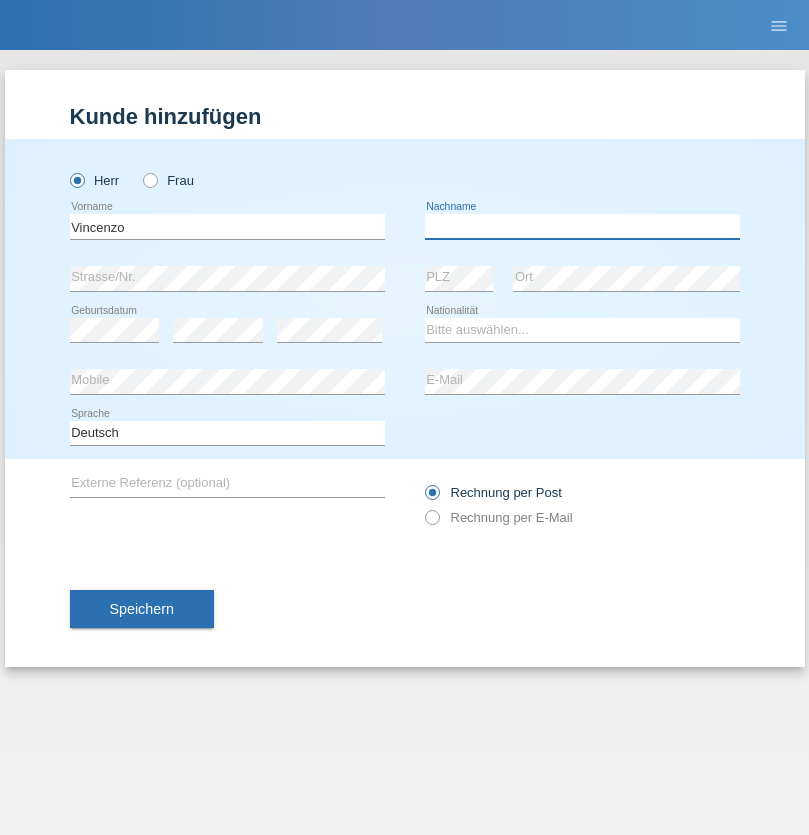 click at bounding box center [582, 226] 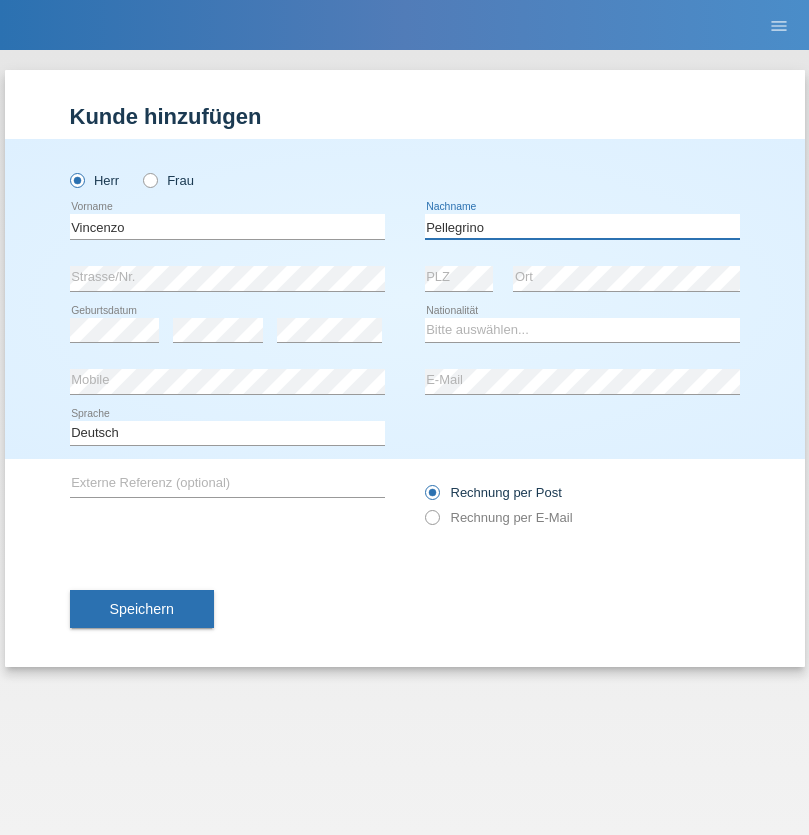 type on "Pellegrino" 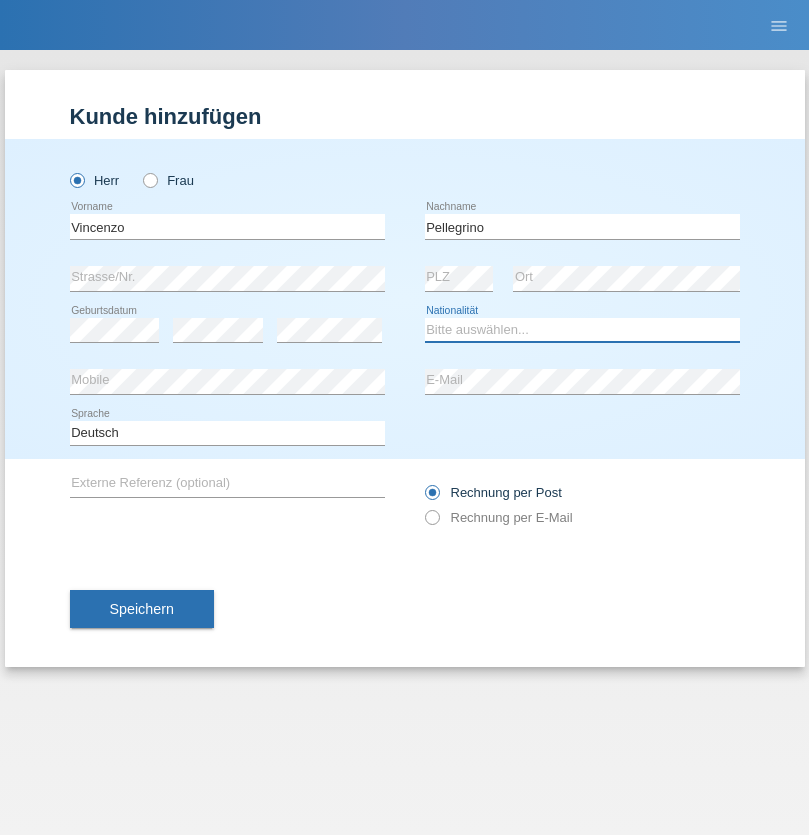 select on "IT" 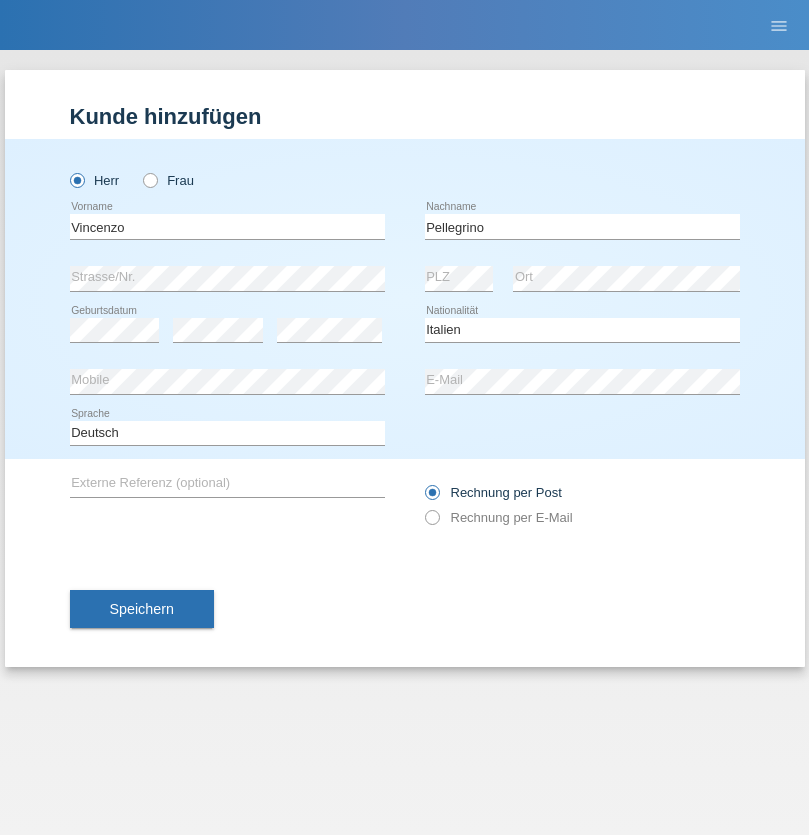 select on "C" 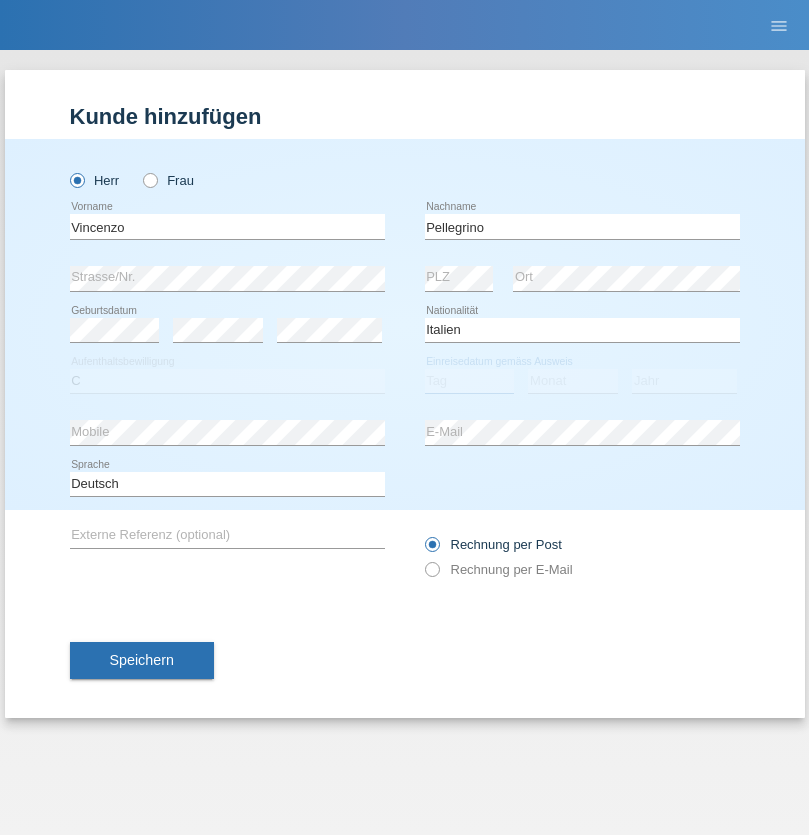 select on "07" 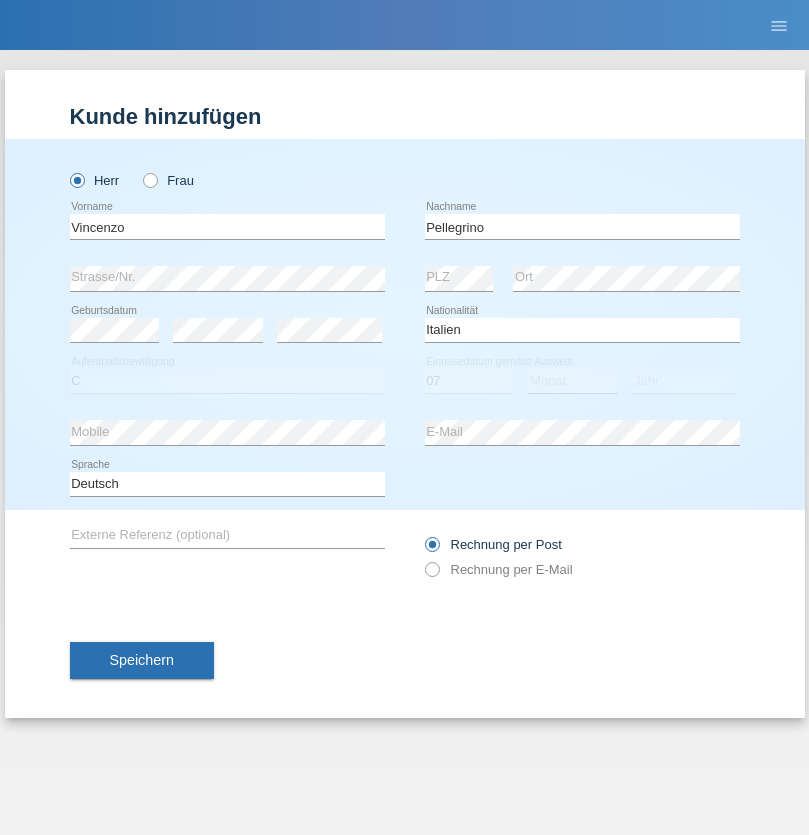 select on "07" 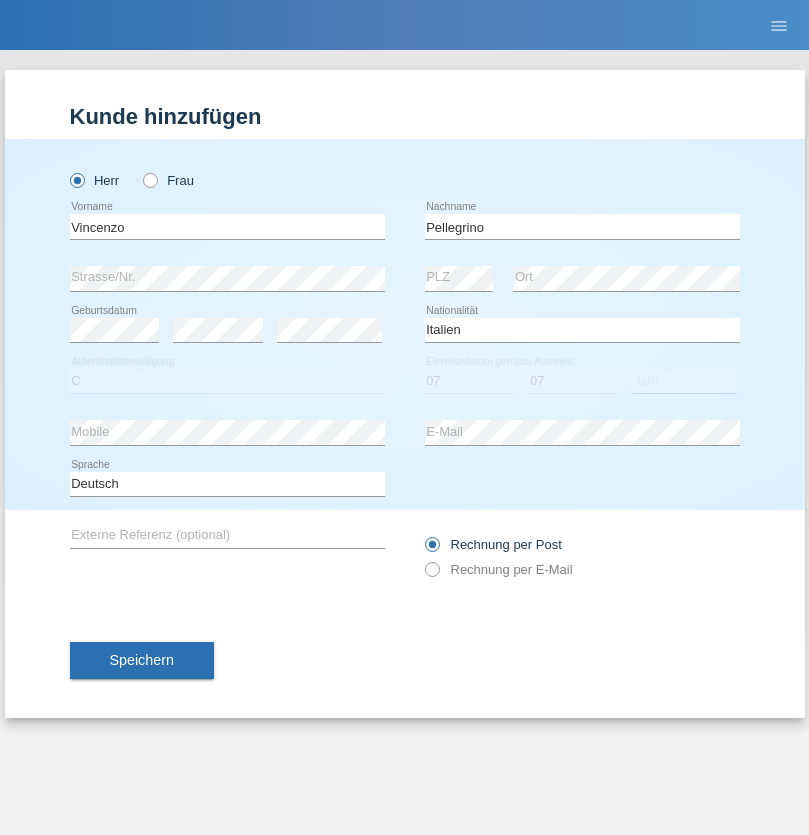select on "2021" 